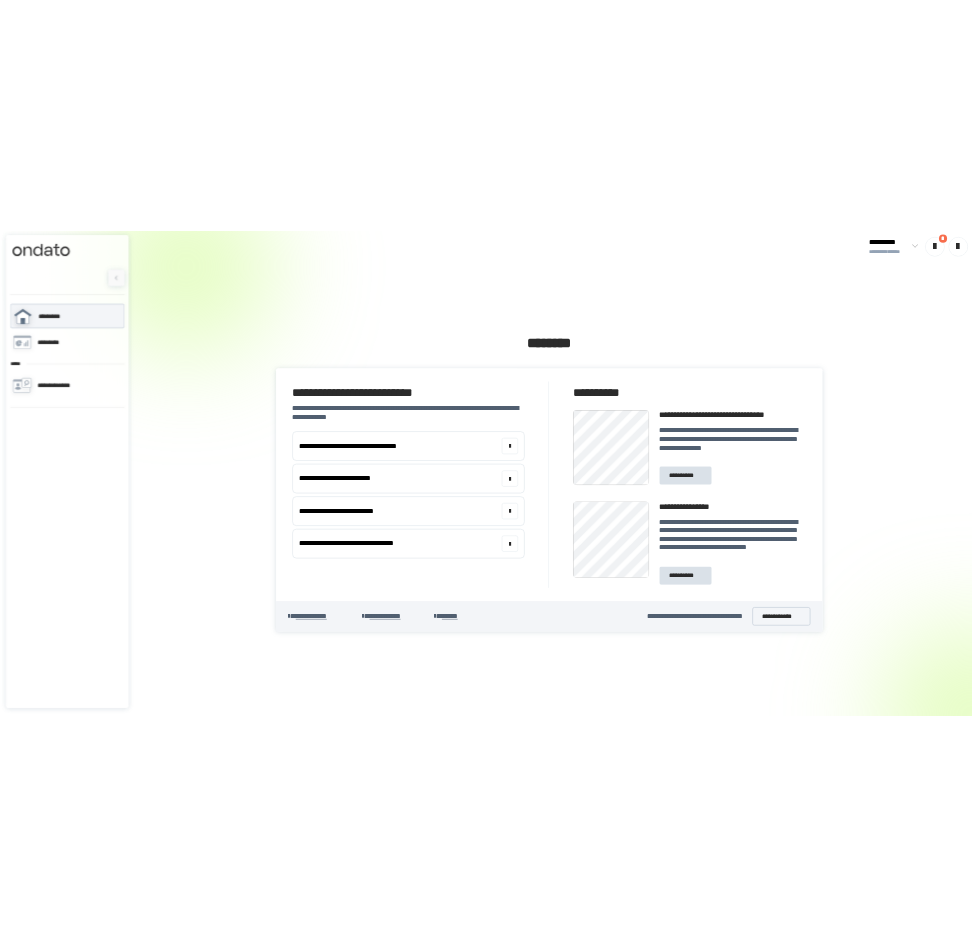 scroll, scrollTop: 0, scrollLeft: 0, axis: both 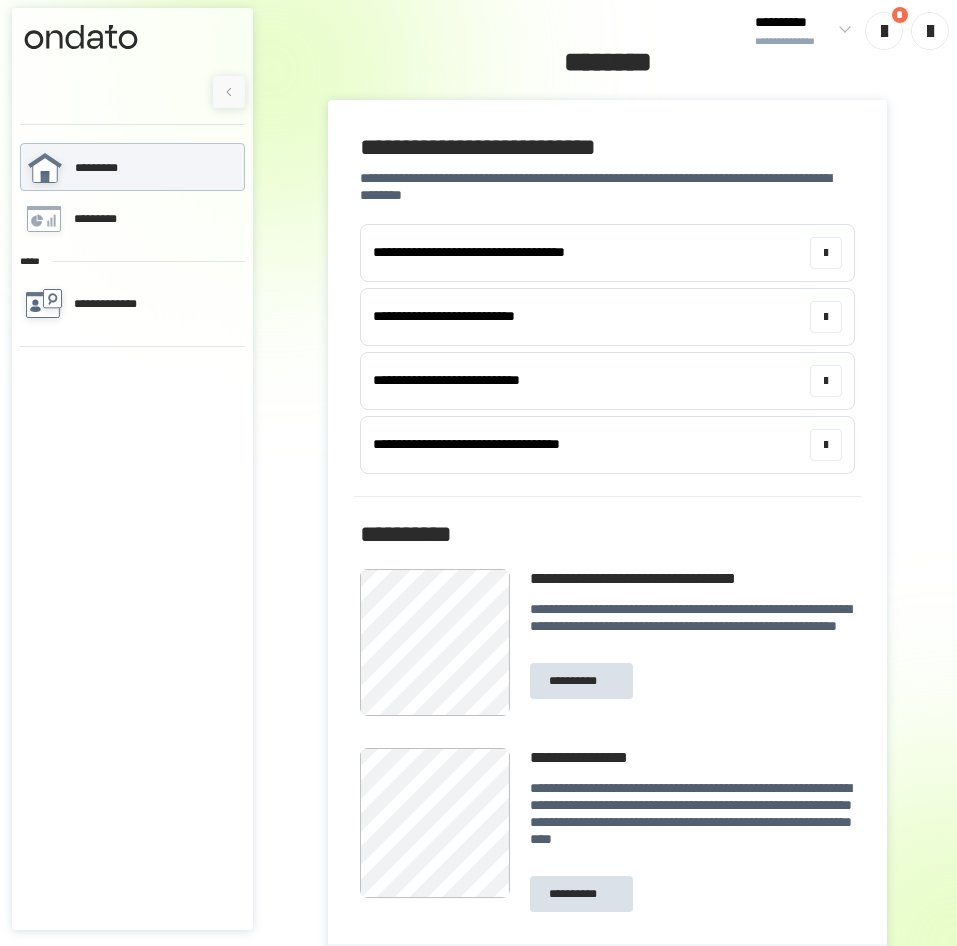 click on "**********" at bounding box center [131, 304] 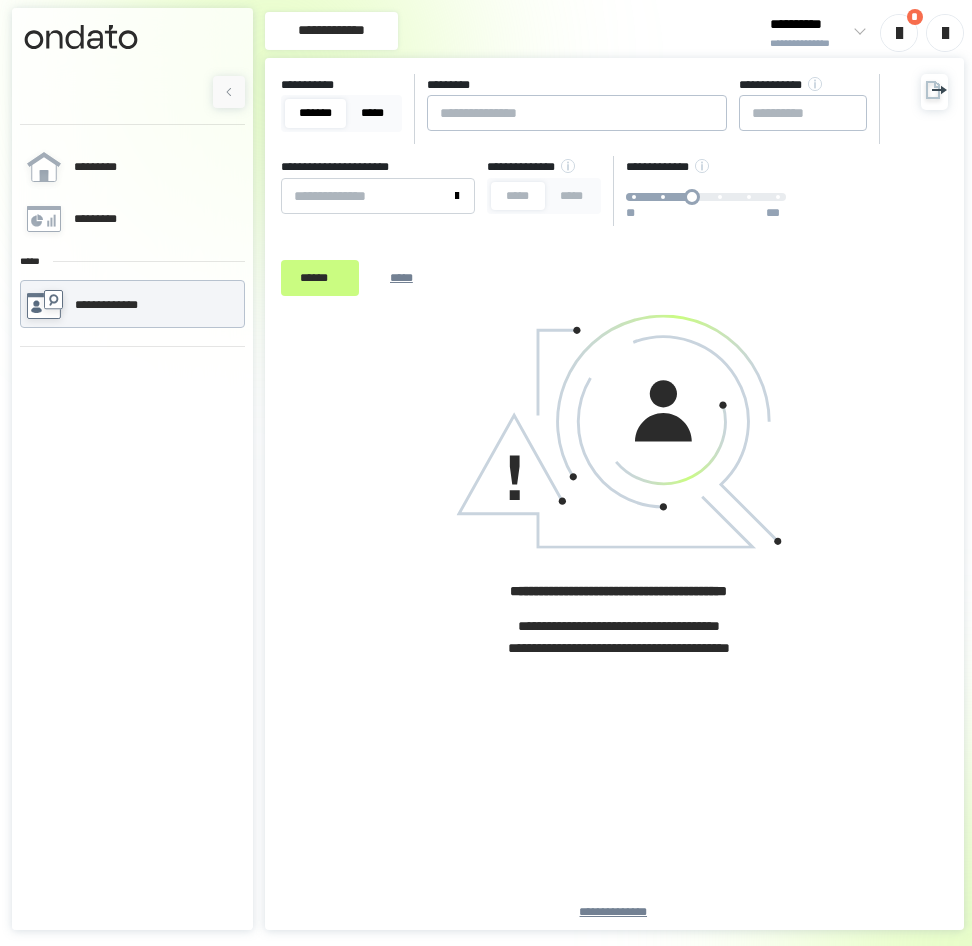 click on "*****" at bounding box center (372, 113) 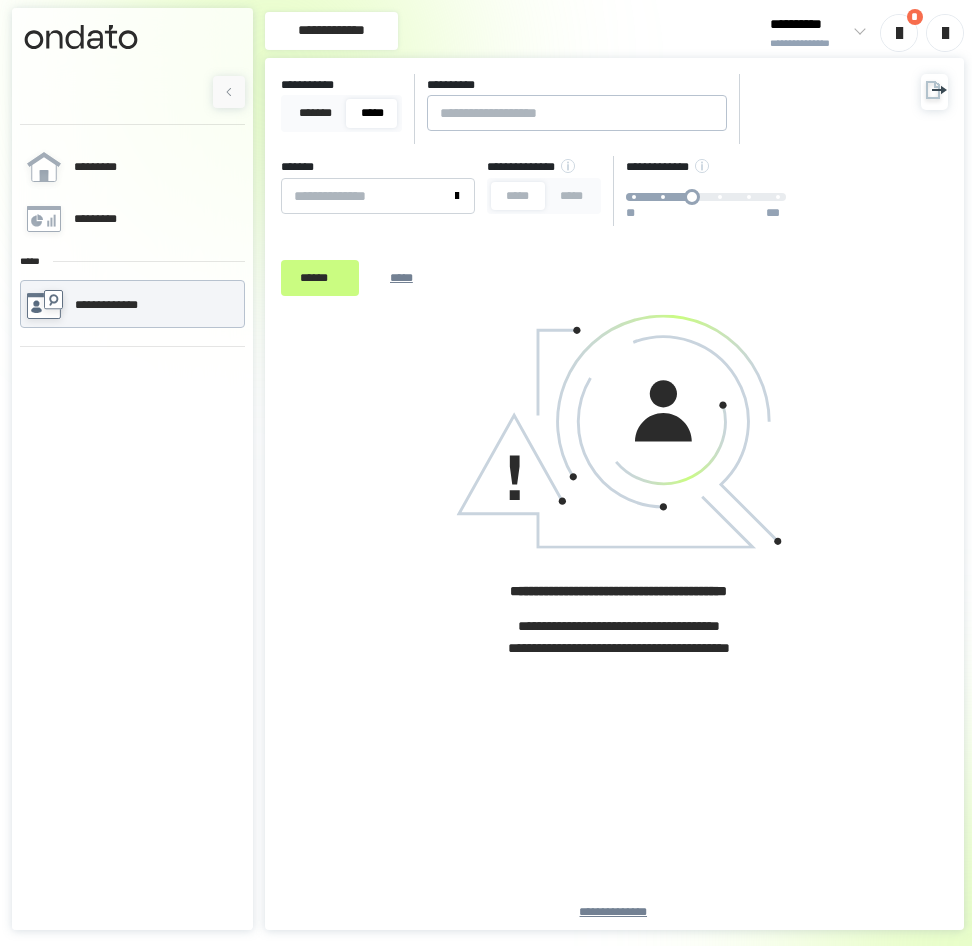 click on "*****" at bounding box center [372, 113] 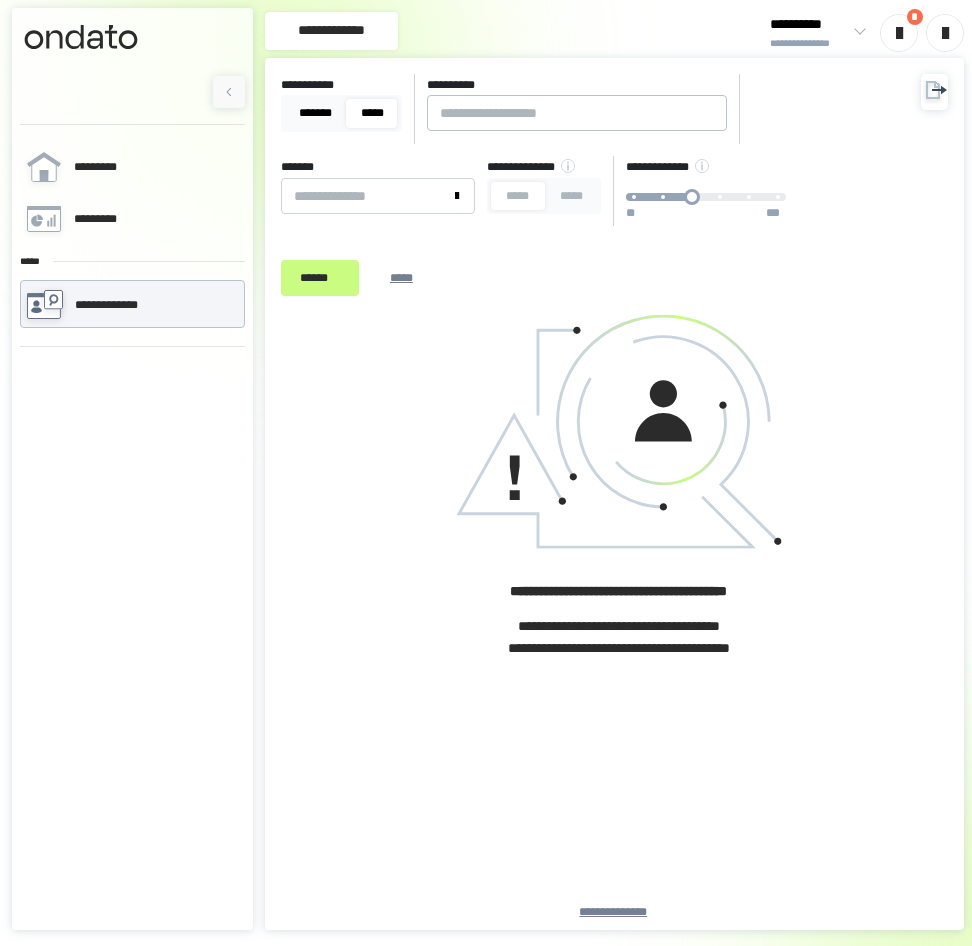 click on "*******" at bounding box center [315, 113] 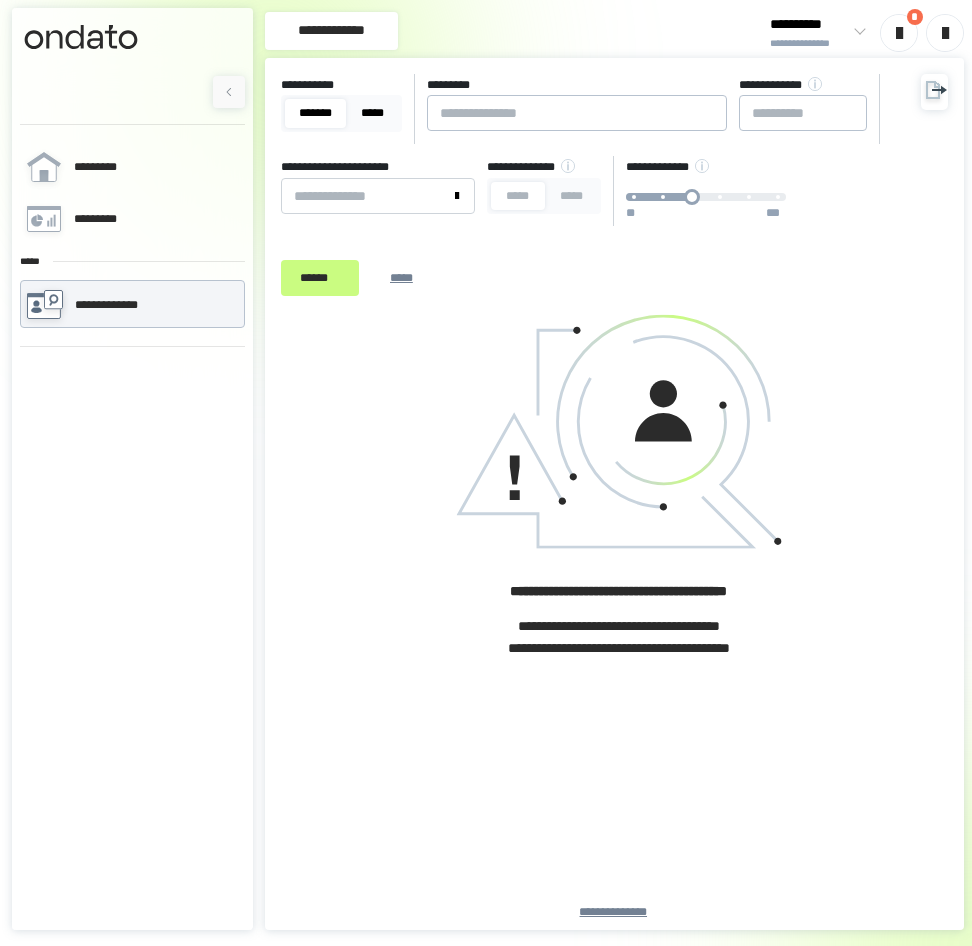 click on "*****" at bounding box center (372, 113) 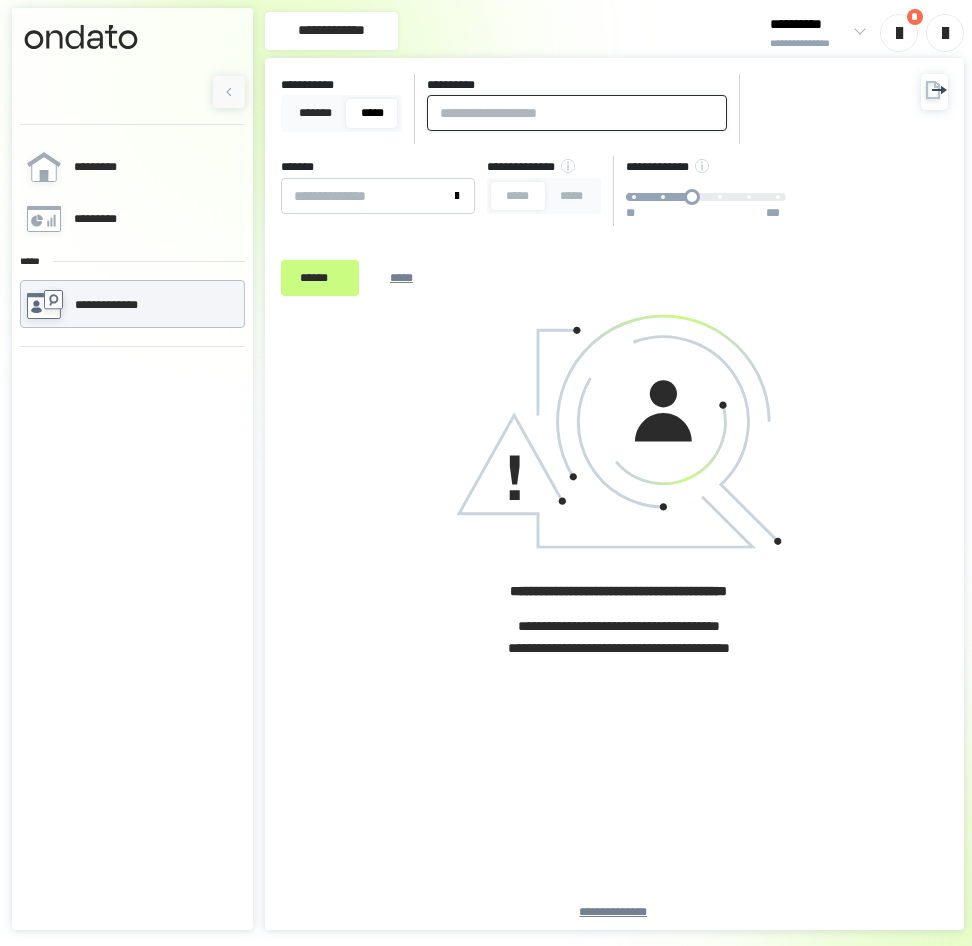 drag, startPoint x: 462, startPoint y: 109, endPoint x: 470, endPoint y: 117, distance: 11.313708 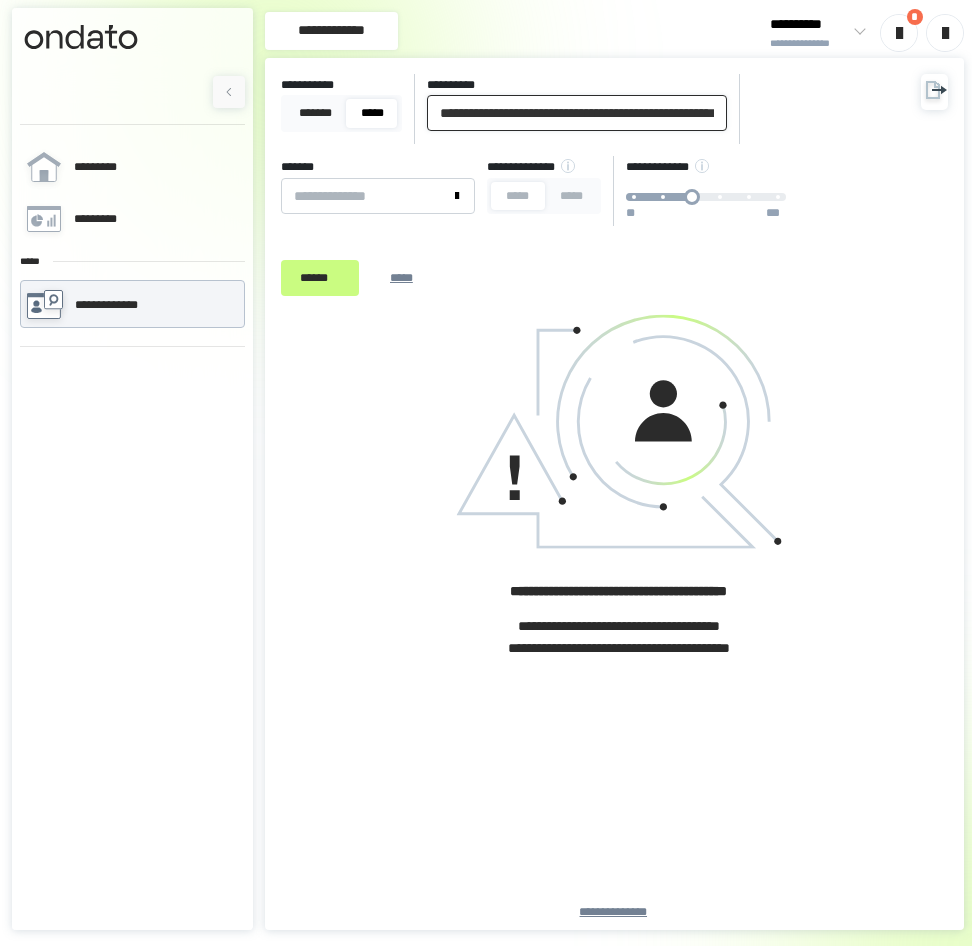 scroll, scrollTop: 0, scrollLeft: 168, axis: horizontal 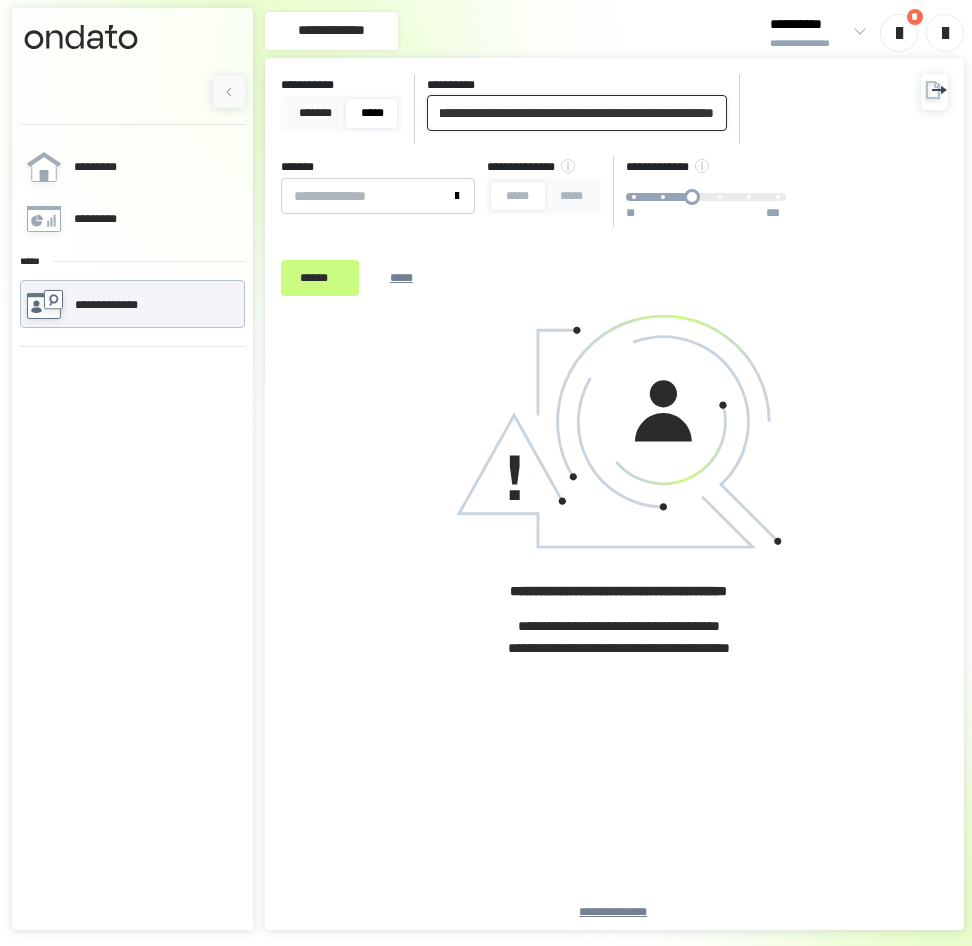 type on "[CREDIT CARD]" 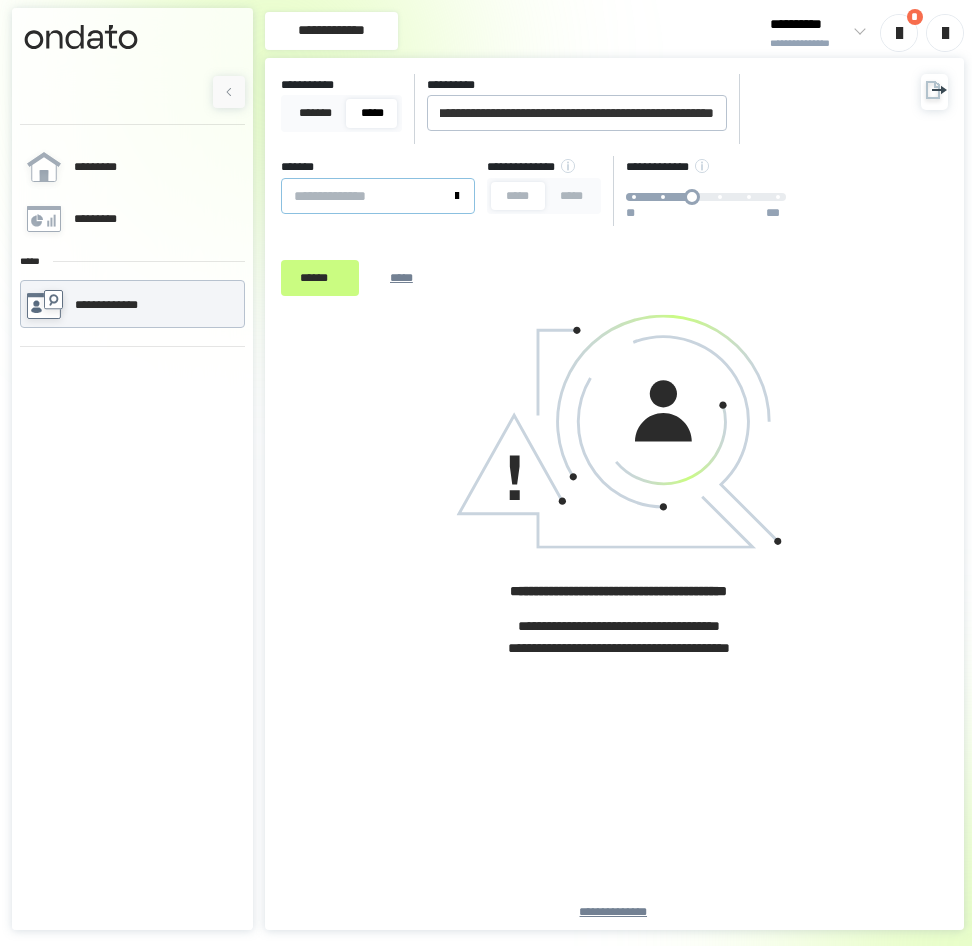 click on "*******" at bounding box center [366, 196] 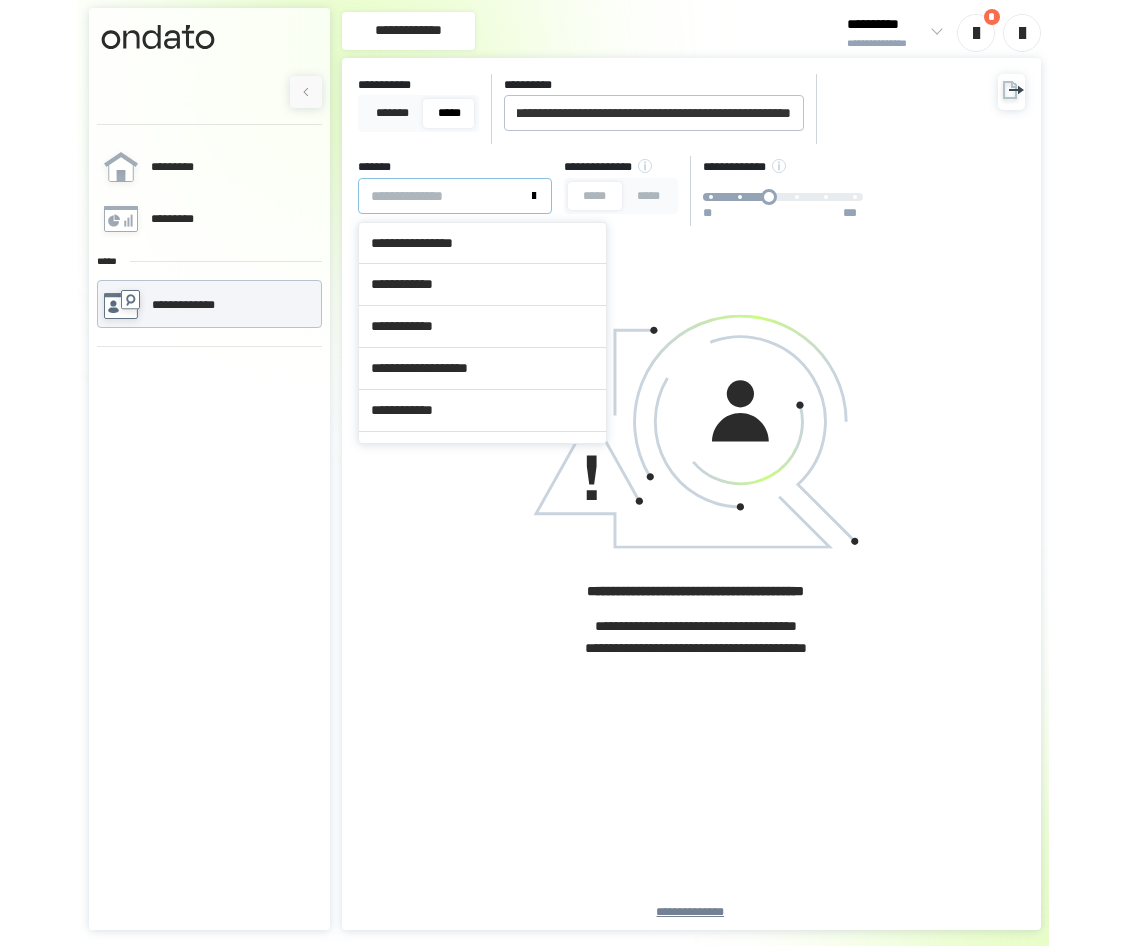 scroll, scrollTop: 0, scrollLeft: 0, axis: both 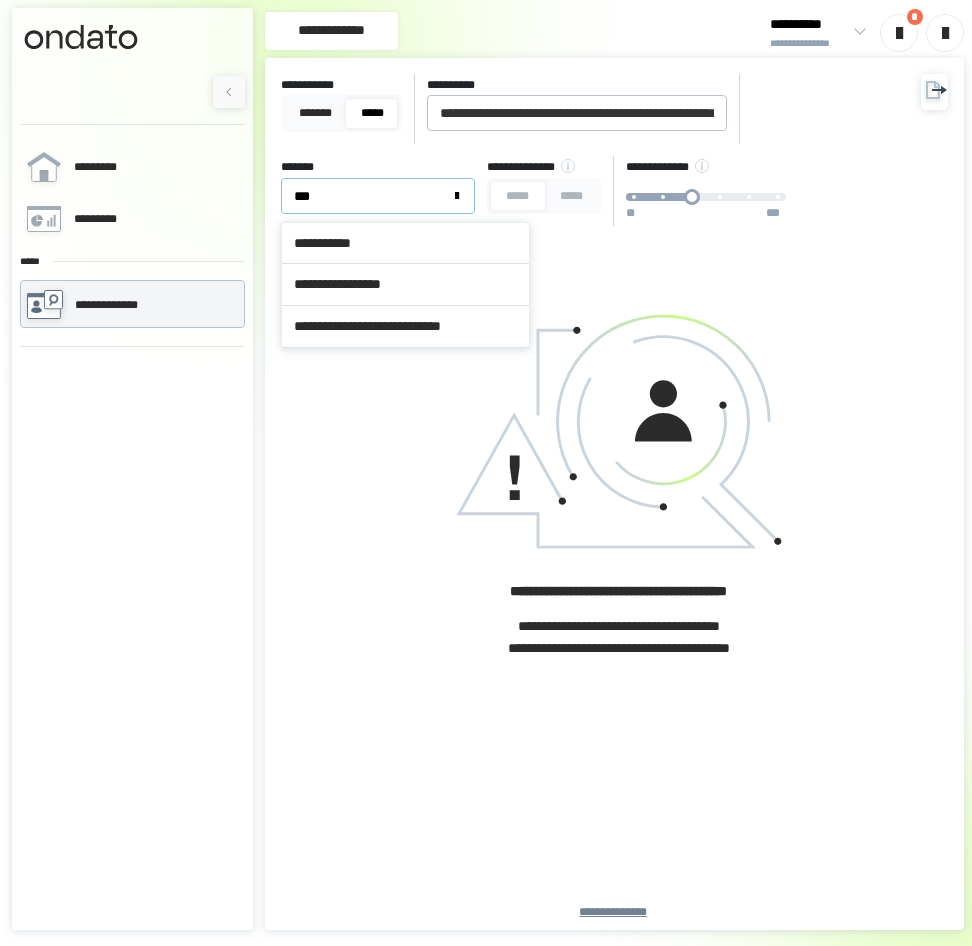 type on "****" 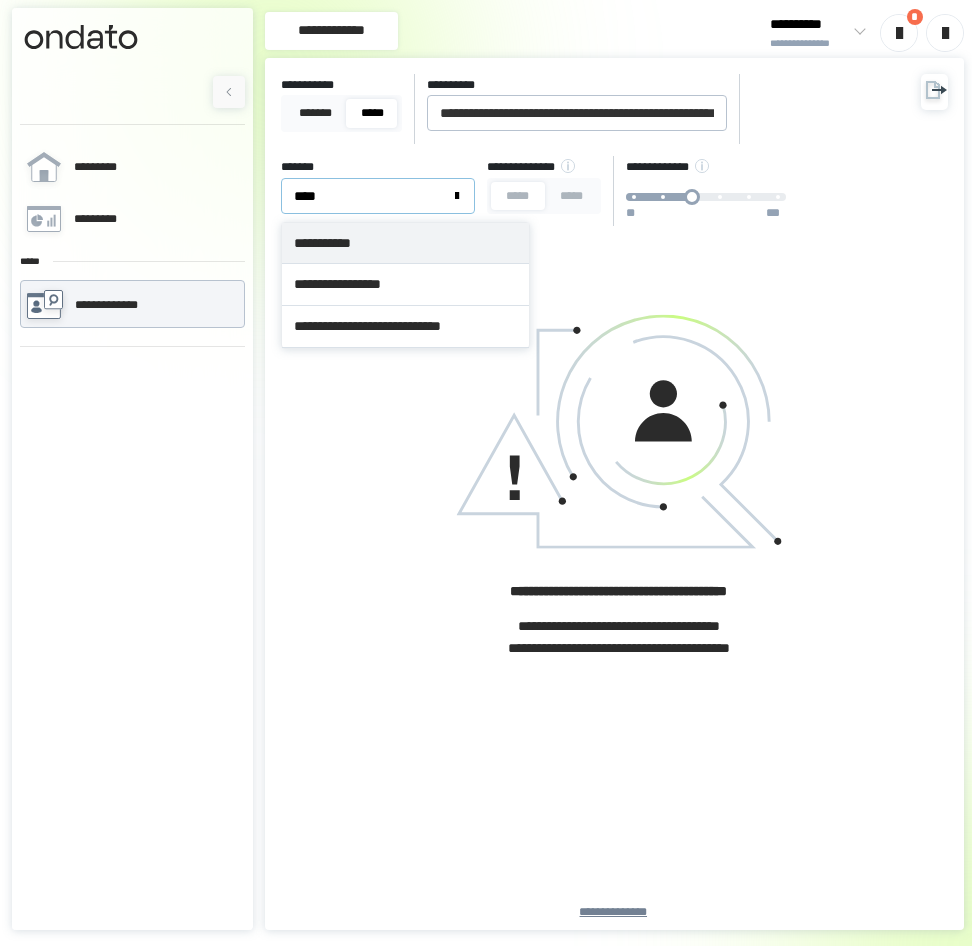 type 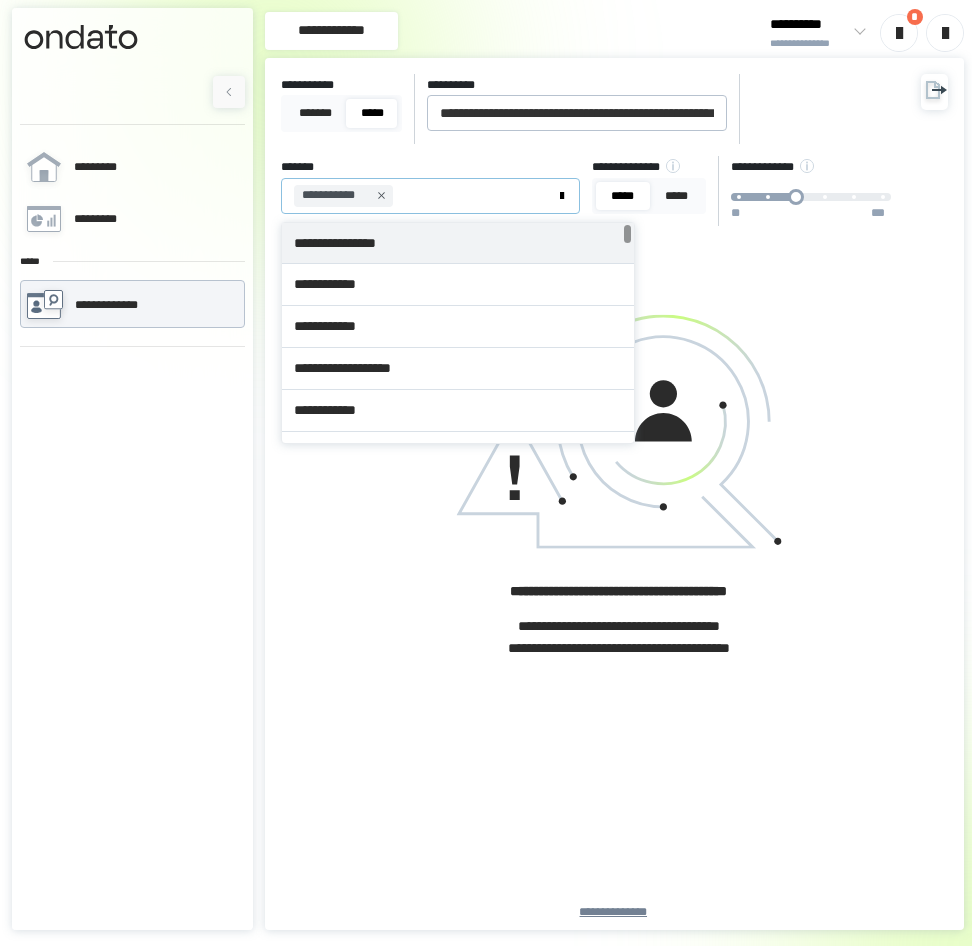 click on "**********" at bounding box center [417, 196] 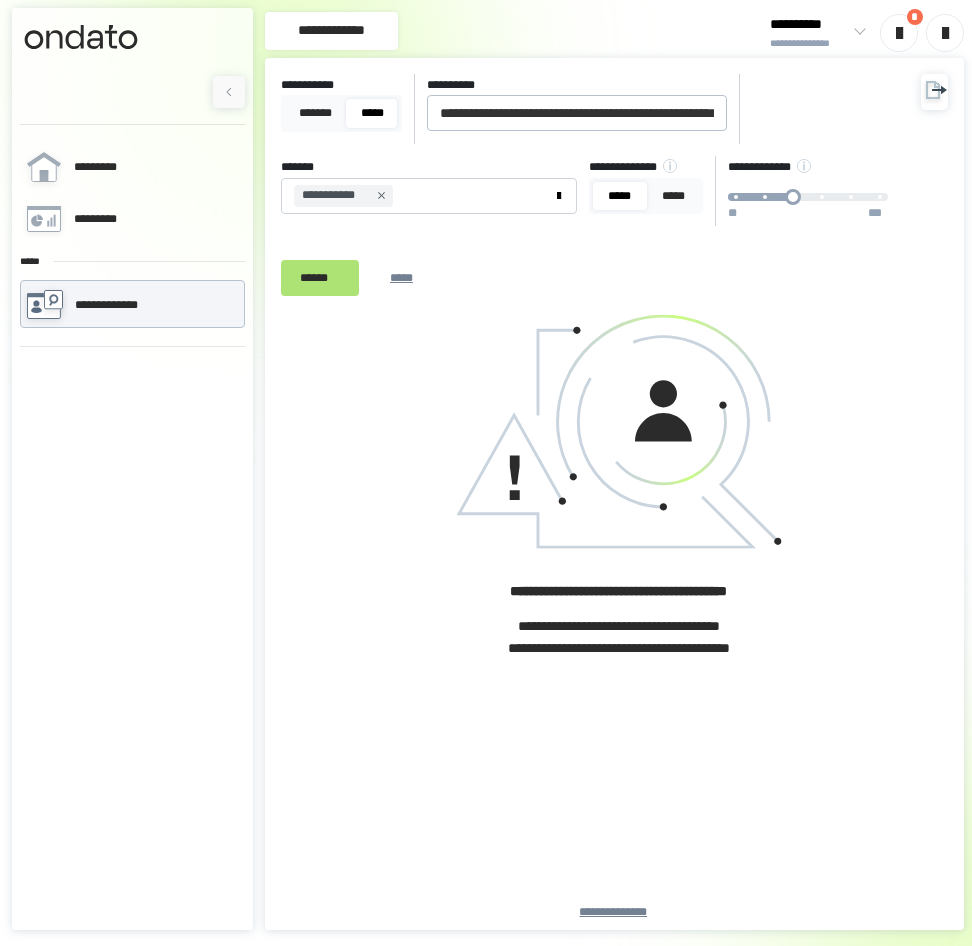 click on "******" at bounding box center (320, 278) 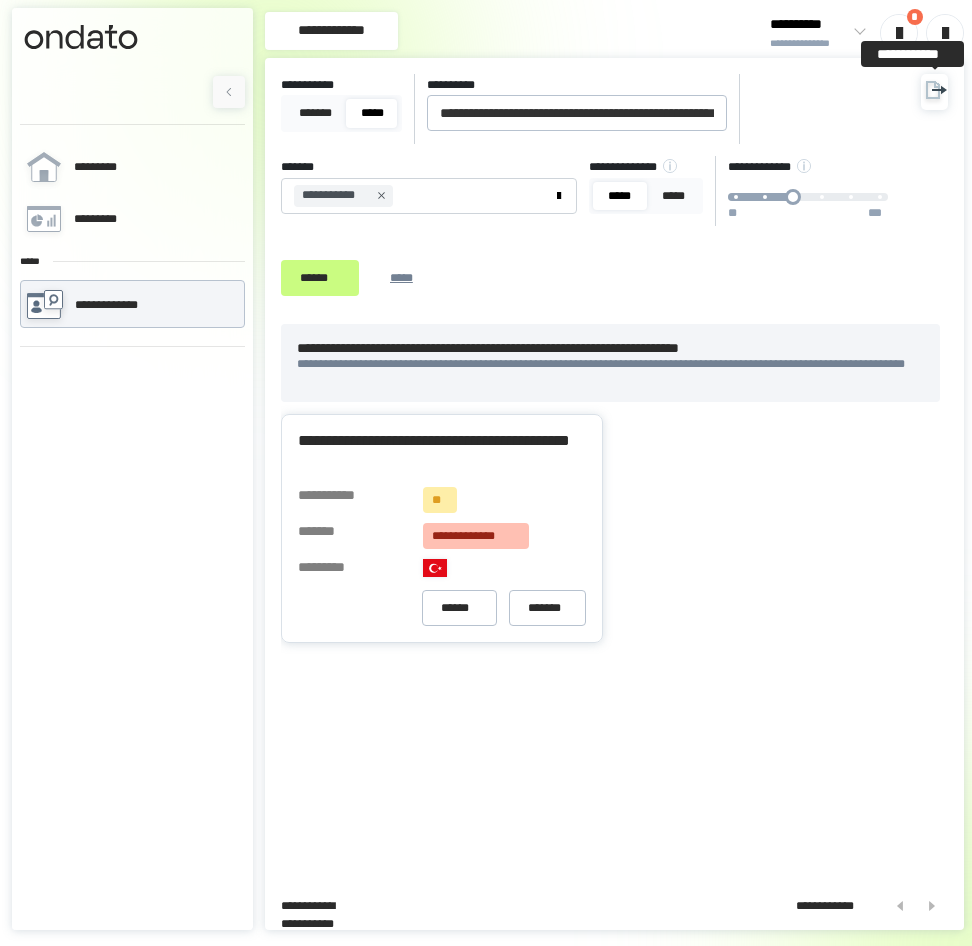 click 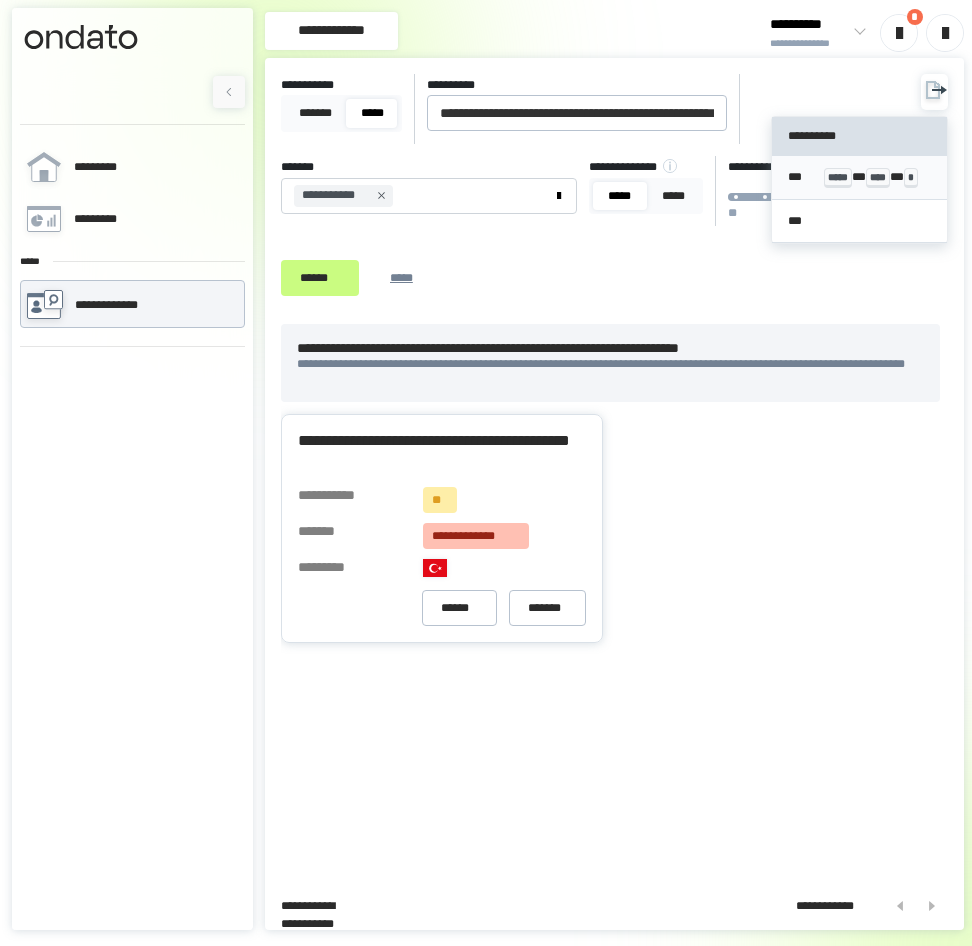 click on "*** ***** * **** *   *" at bounding box center [859, 177] 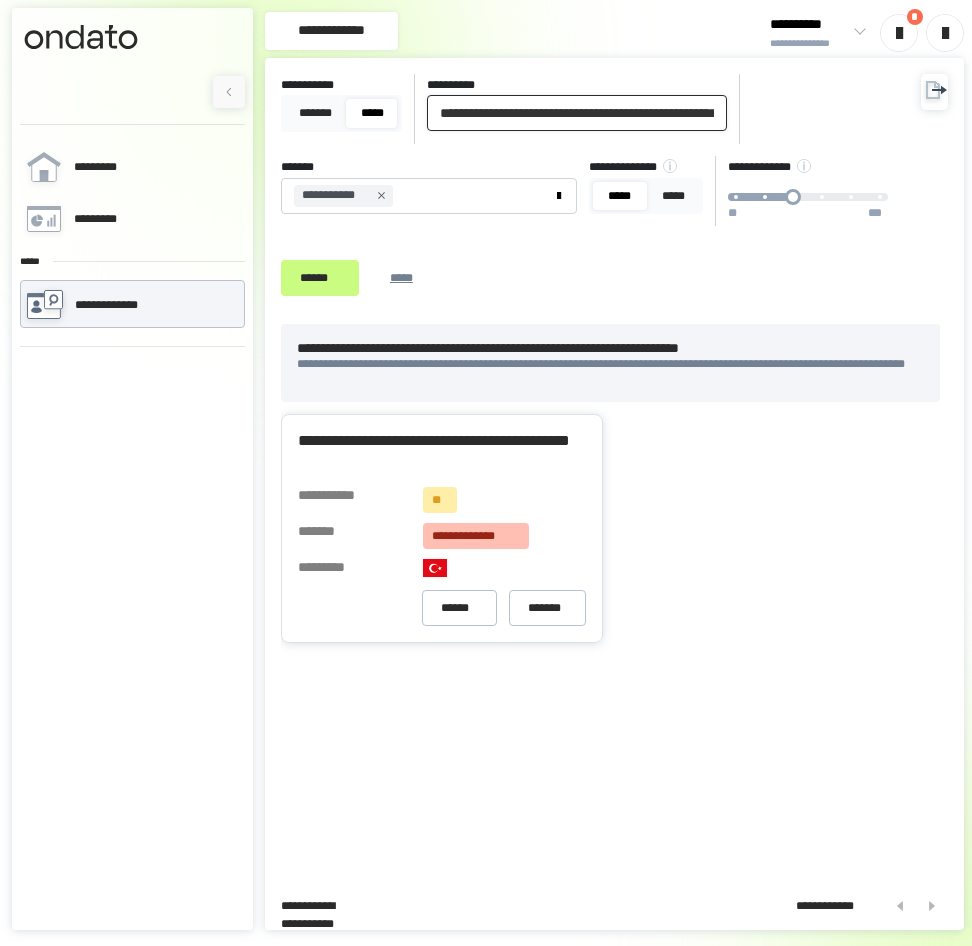 click on "[CREDIT CARD]" at bounding box center (577, 113) 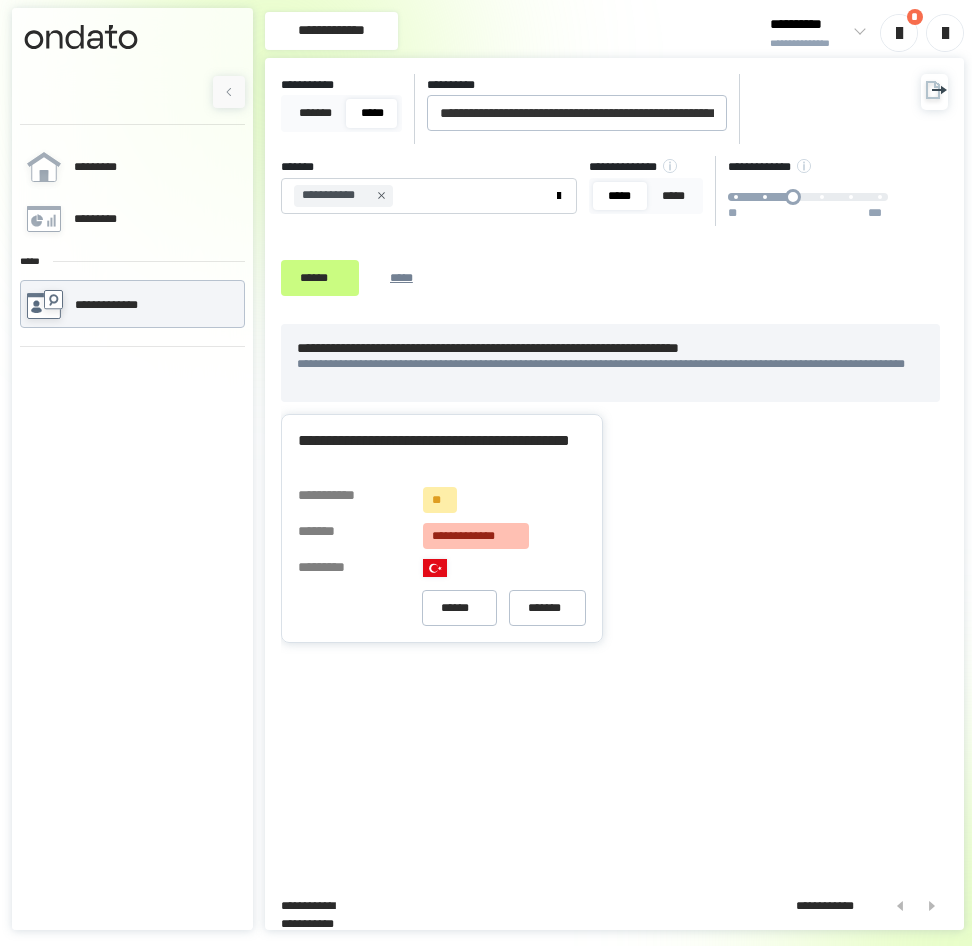 click on "[FIRST] [LAST] [MIDDLE] [ADDRESS] [CITY] [STATE] [ZIP] [PHONE] [EMAIL] [SSN] [DLN] [CC] [DOB] [AGE] [COUNTRY] [CITY] [STATE]" at bounding box center [614, 599] 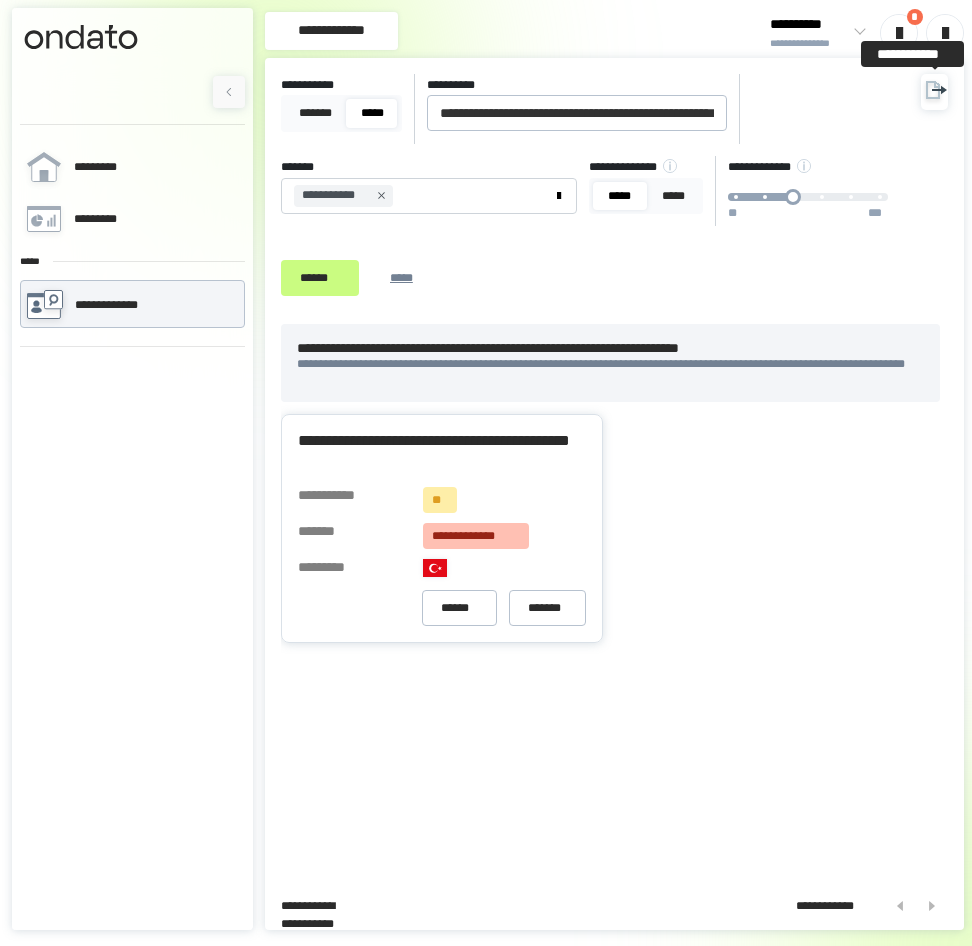 click 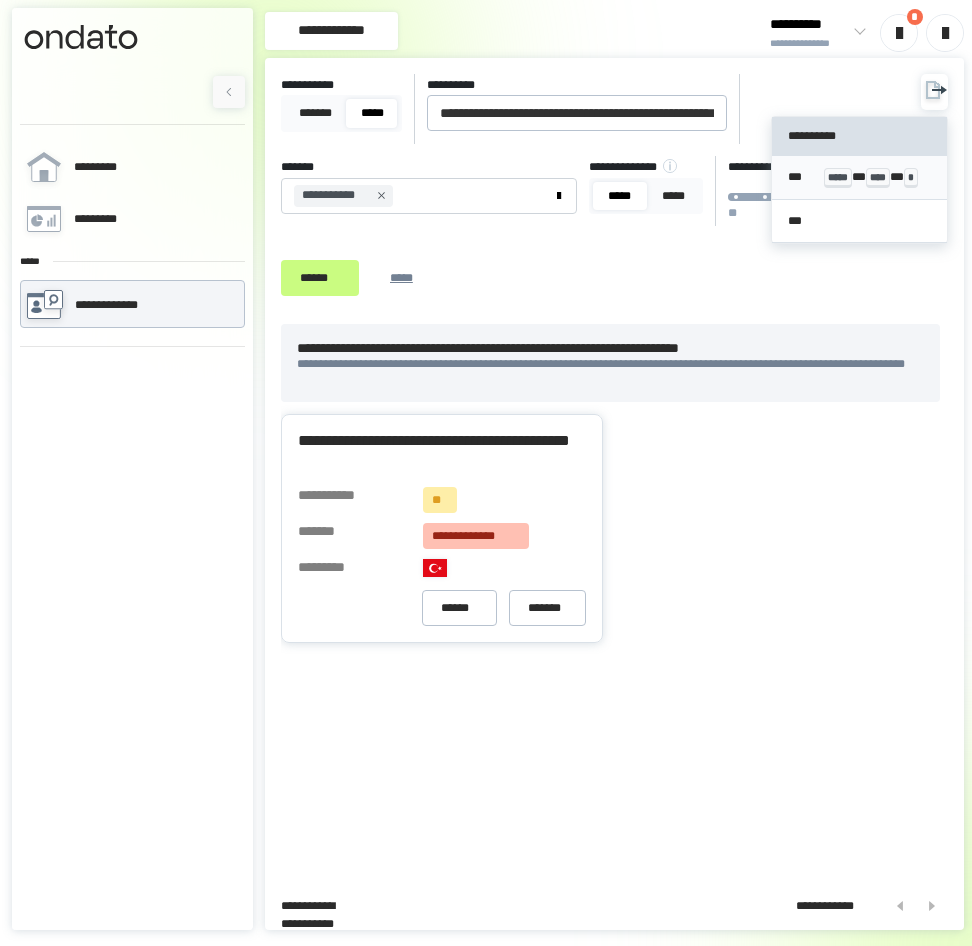 click on "*** ***** * **** *   *" at bounding box center (859, 177) 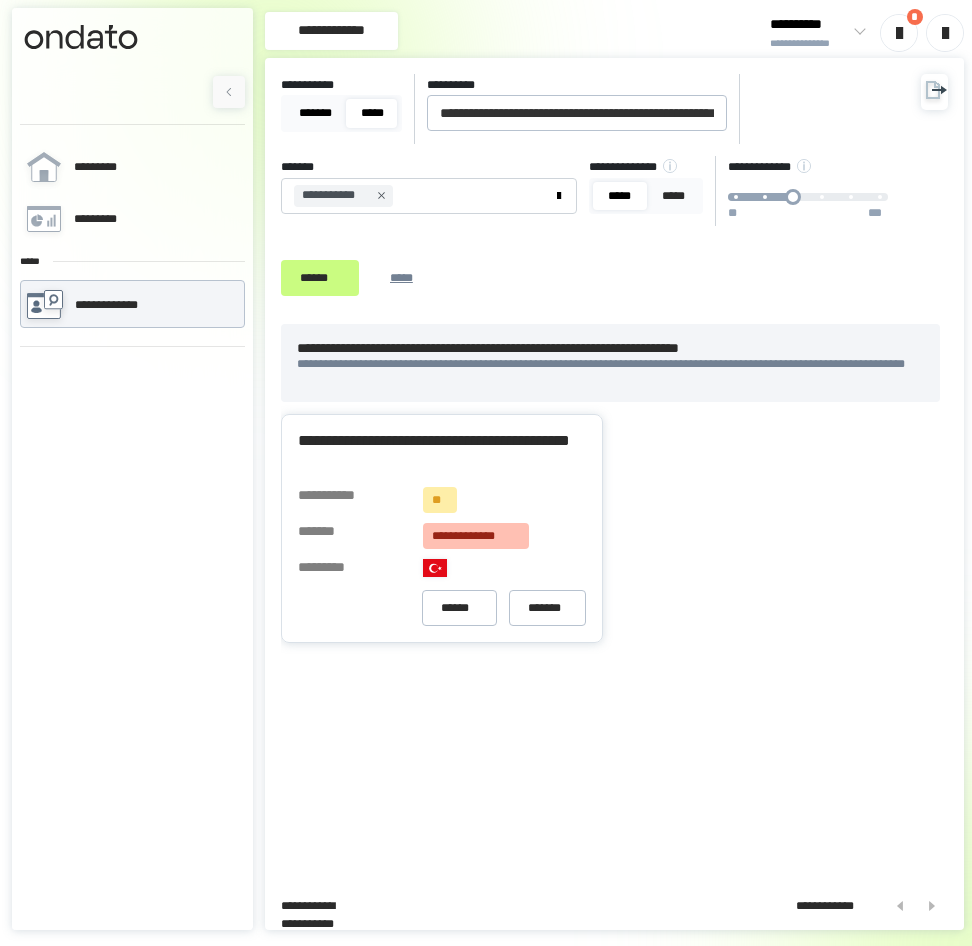 click on "*******" at bounding box center (315, 113) 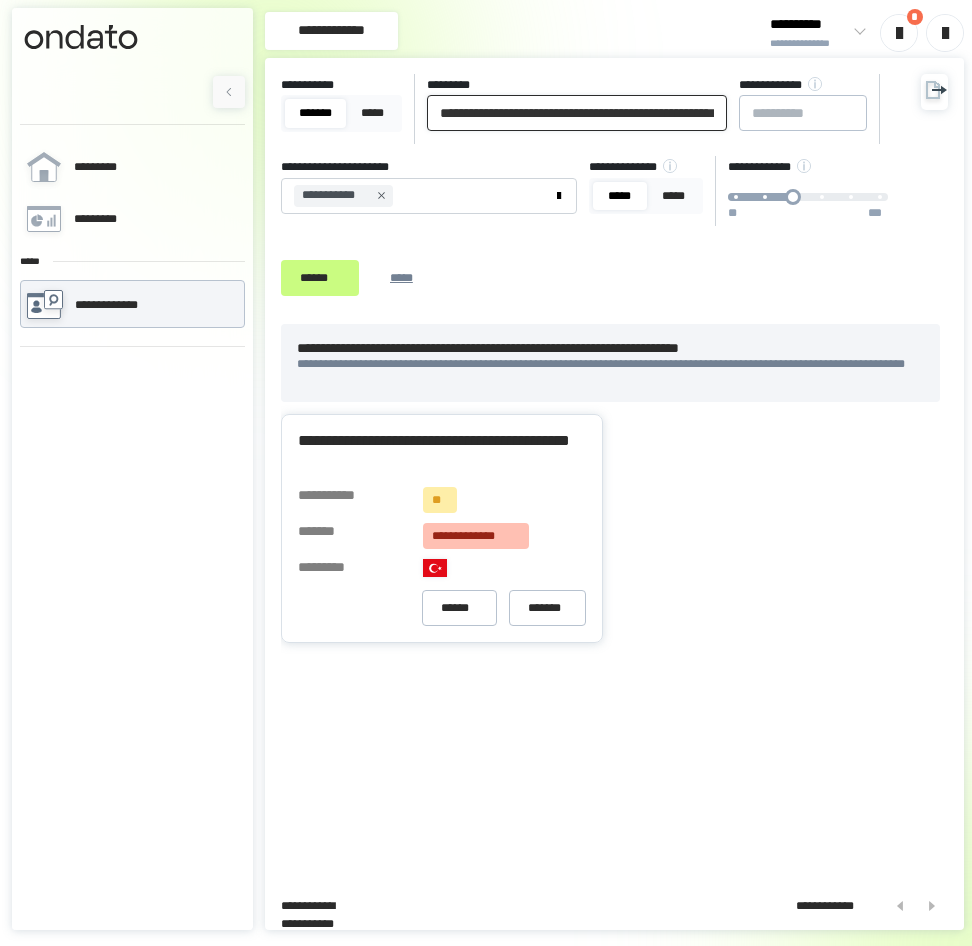 click on "[CREDIT CARD]" at bounding box center (577, 113) 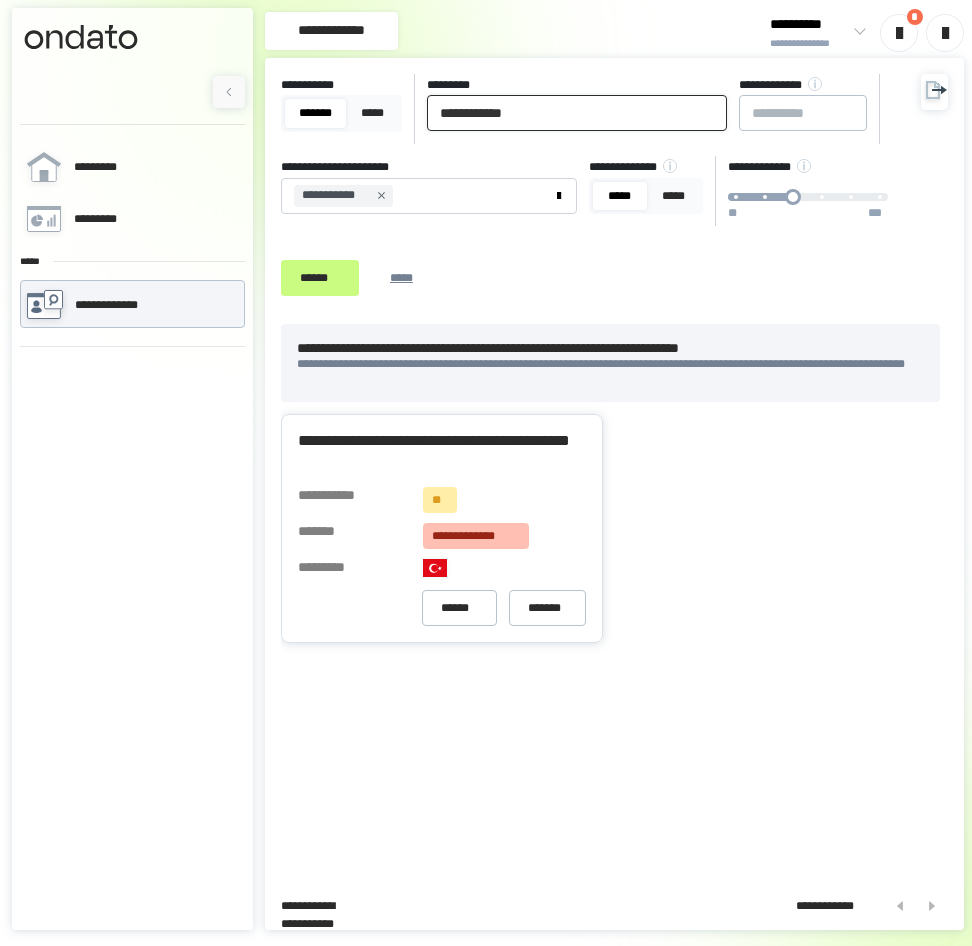 type on "**********" 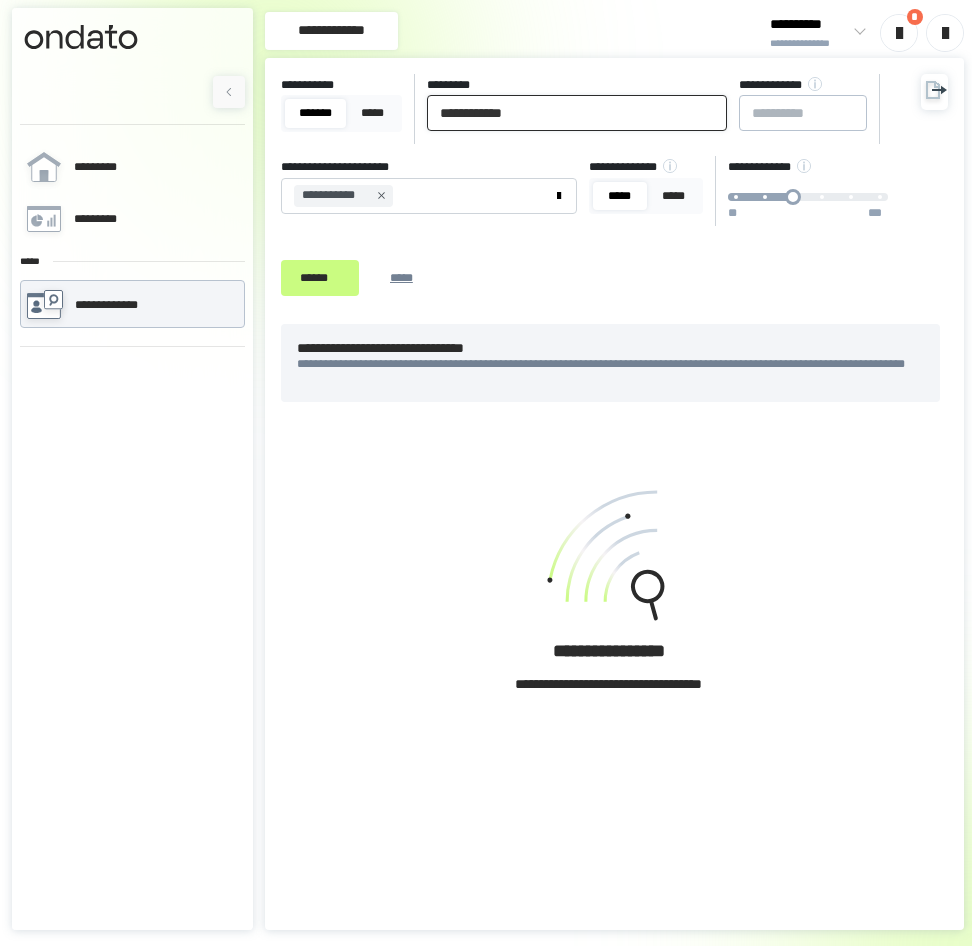 click on "**********" at bounding box center (577, 113) 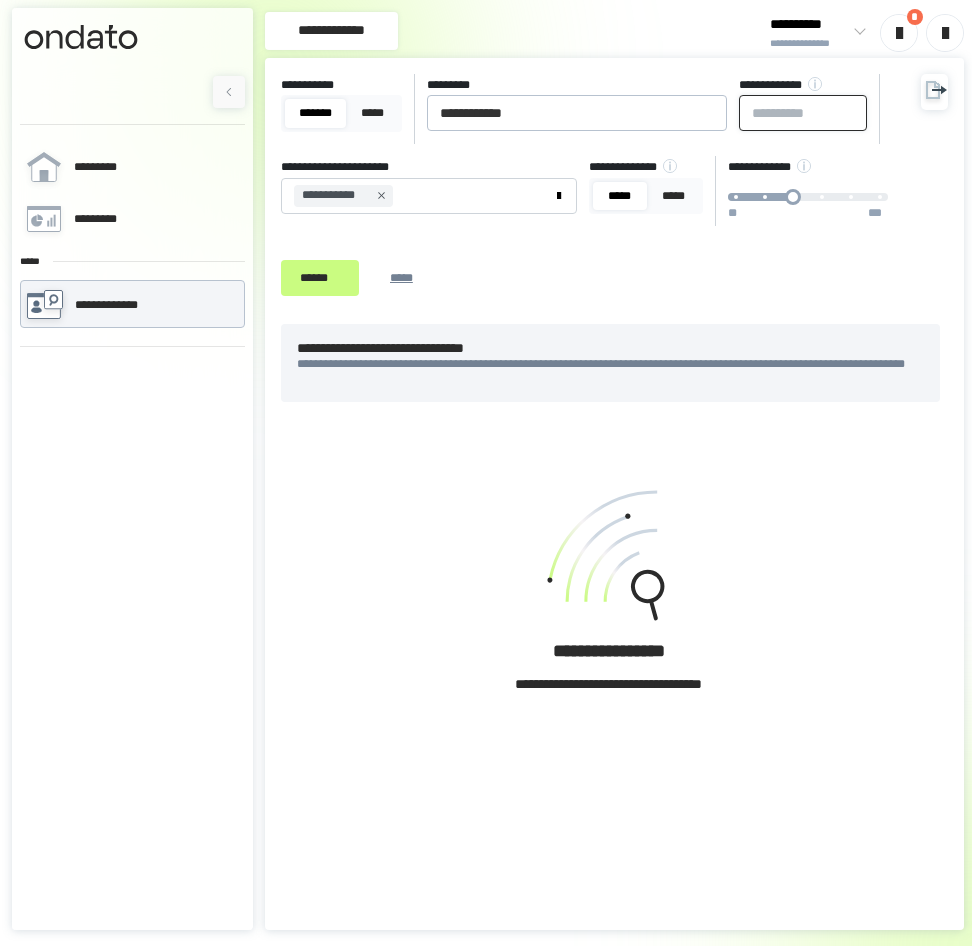 click at bounding box center [803, 113] 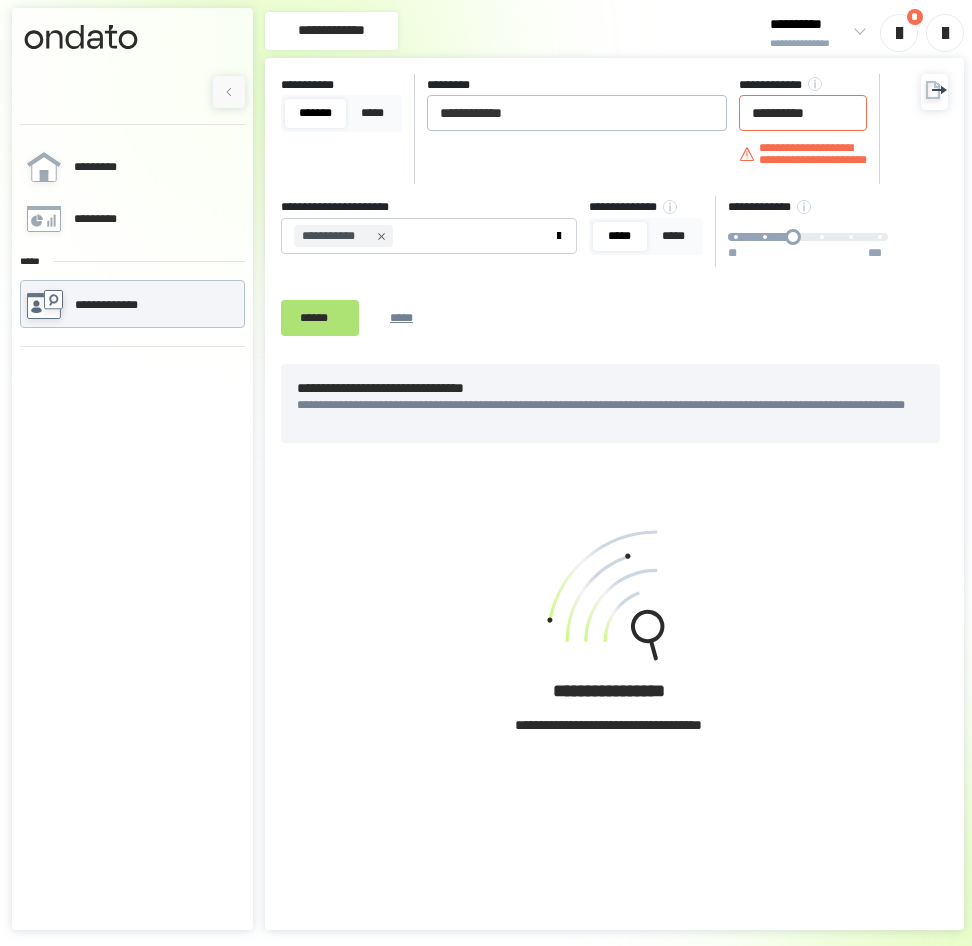 click on "******" at bounding box center [320, 318] 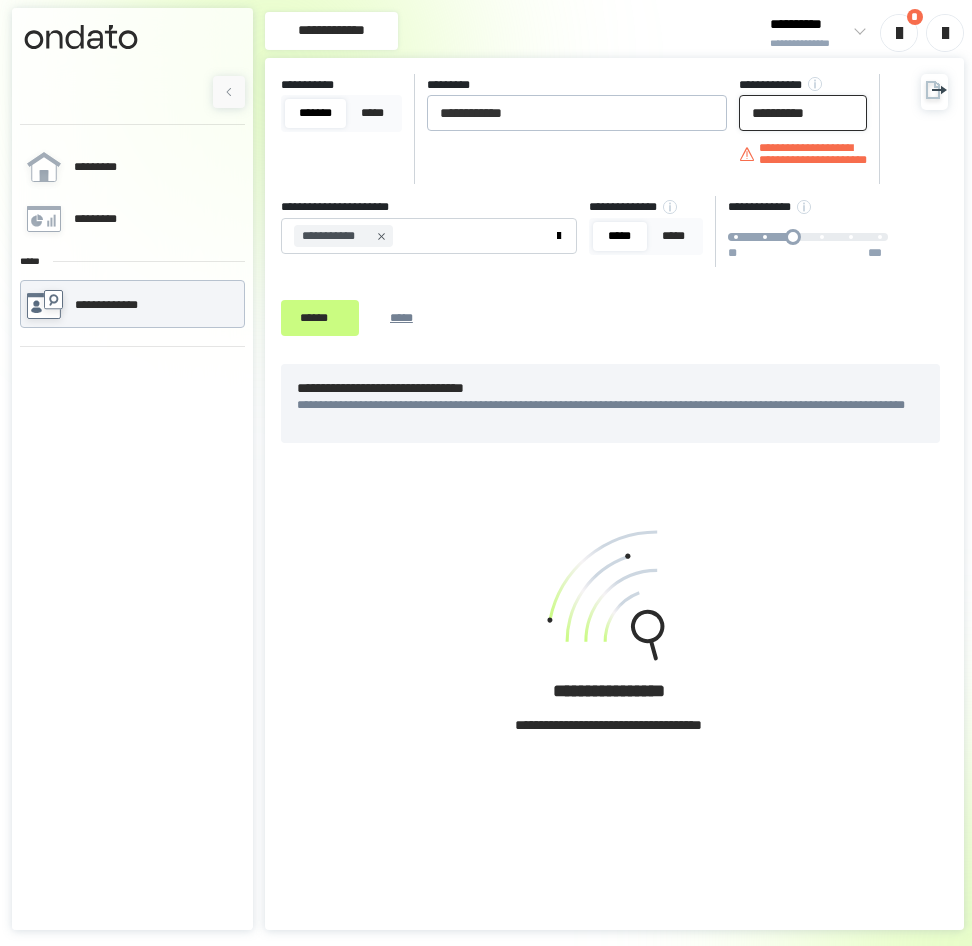 drag, startPoint x: 848, startPoint y: 108, endPoint x: 736, endPoint y: 103, distance: 112.11155 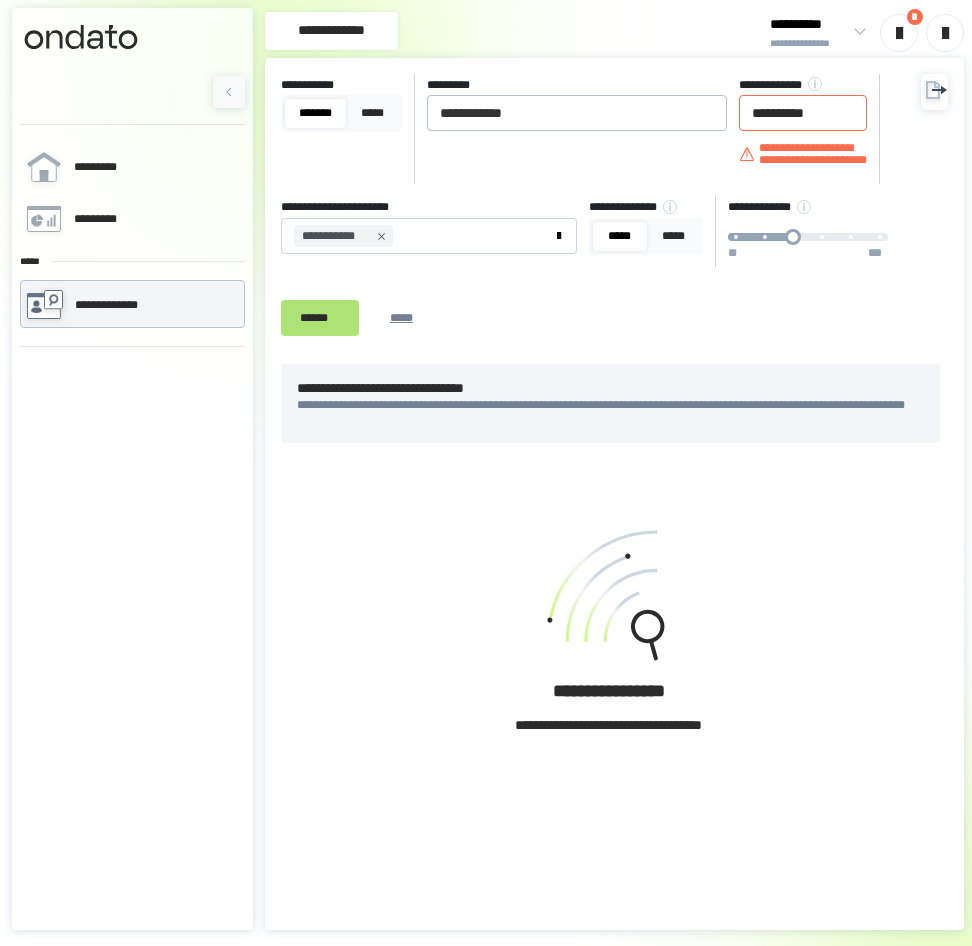 click on "******" at bounding box center [320, 318] 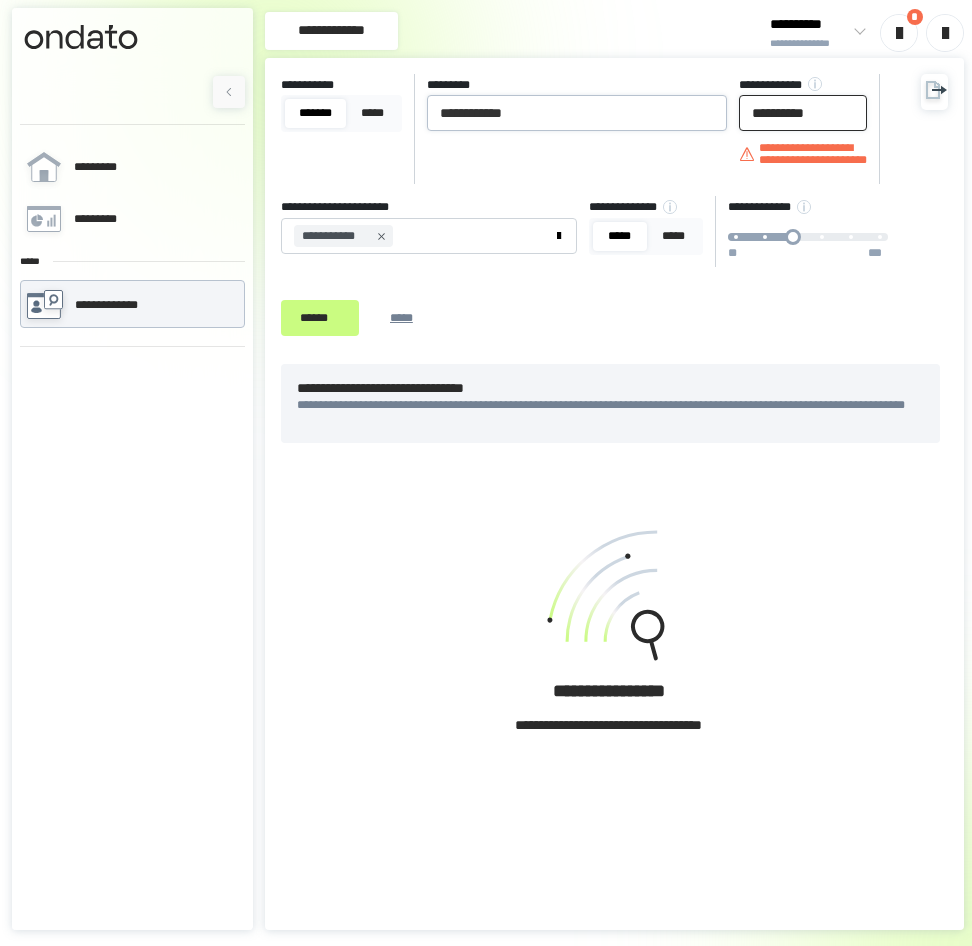 drag, startPoint x: 842, startPoint y: 108, endPoint x: 710, endPoint y: 99, distance: 132.30646 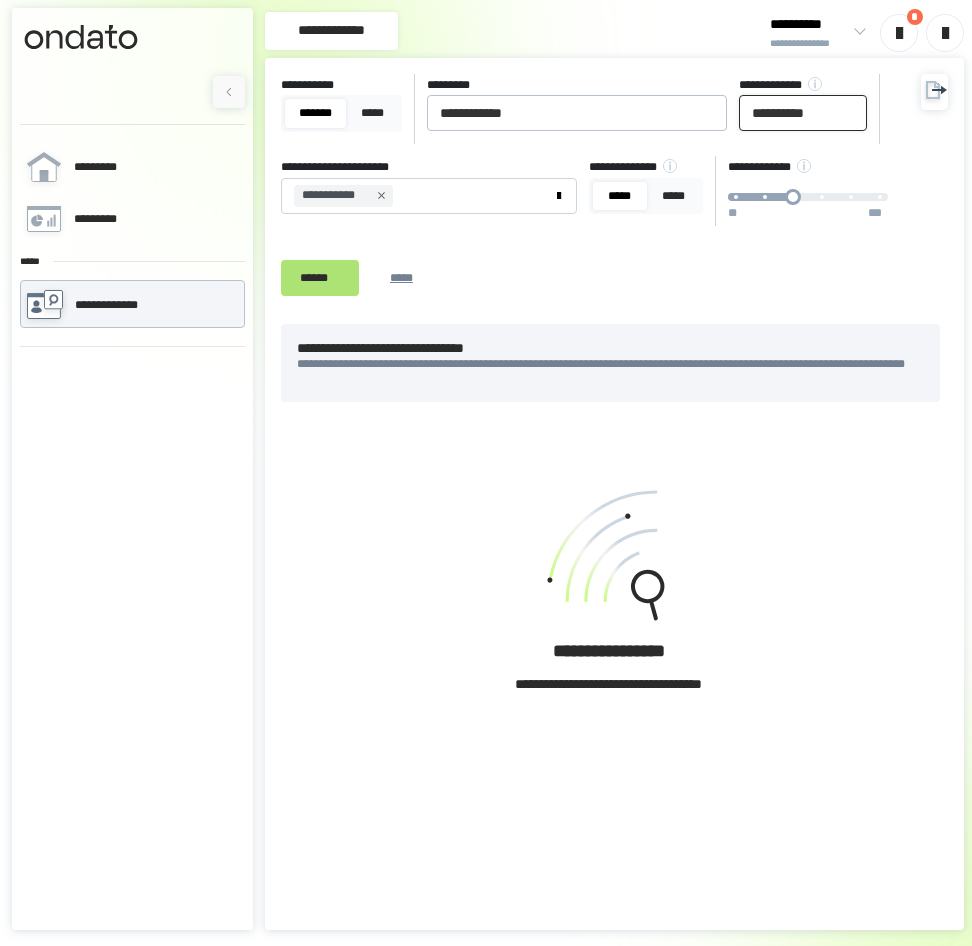 type on "**********" 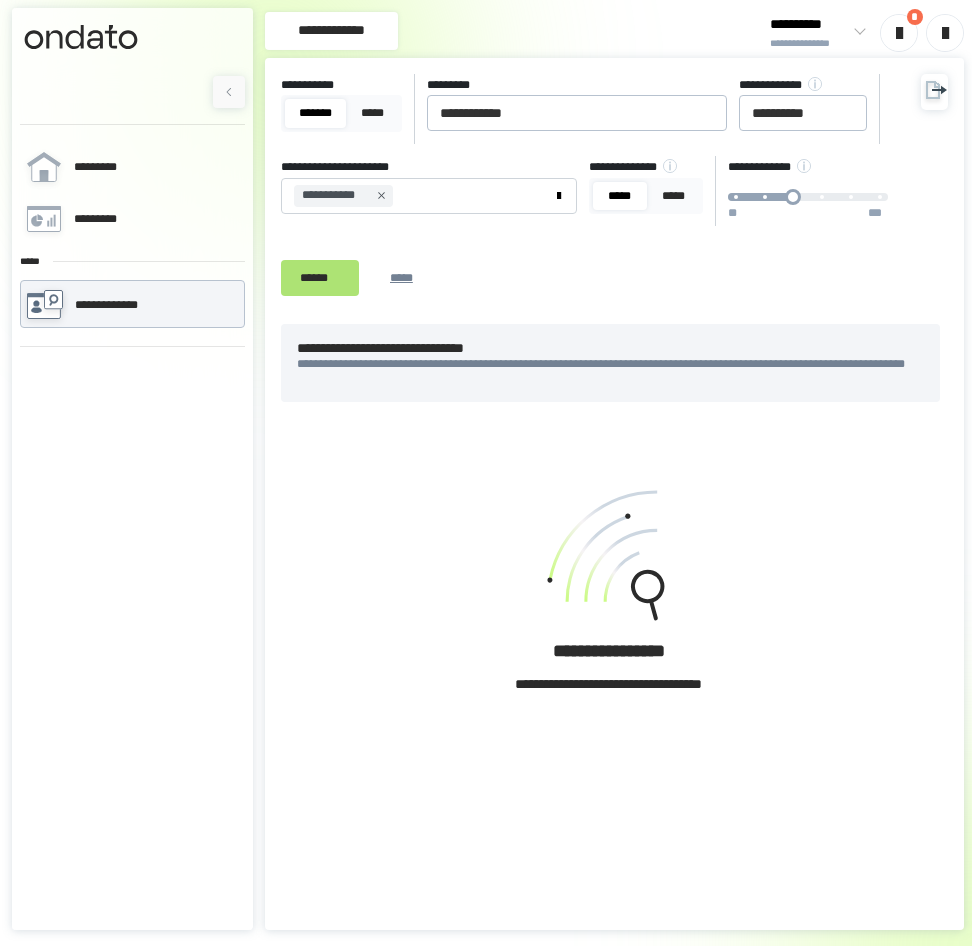 click on "******" at bounding box center [320, 278] 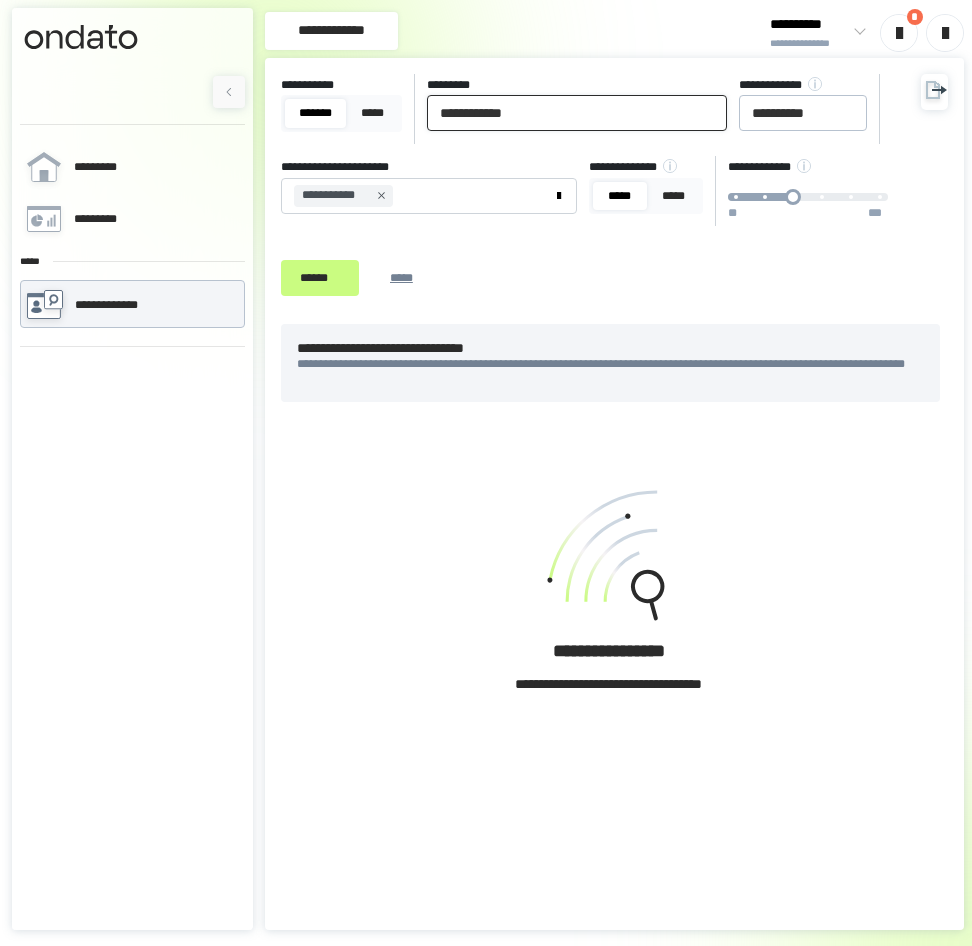 drag, startPoint x: 537, startPoint y: 117, endPoint x: 420, endPoint y: 117, distance: 117 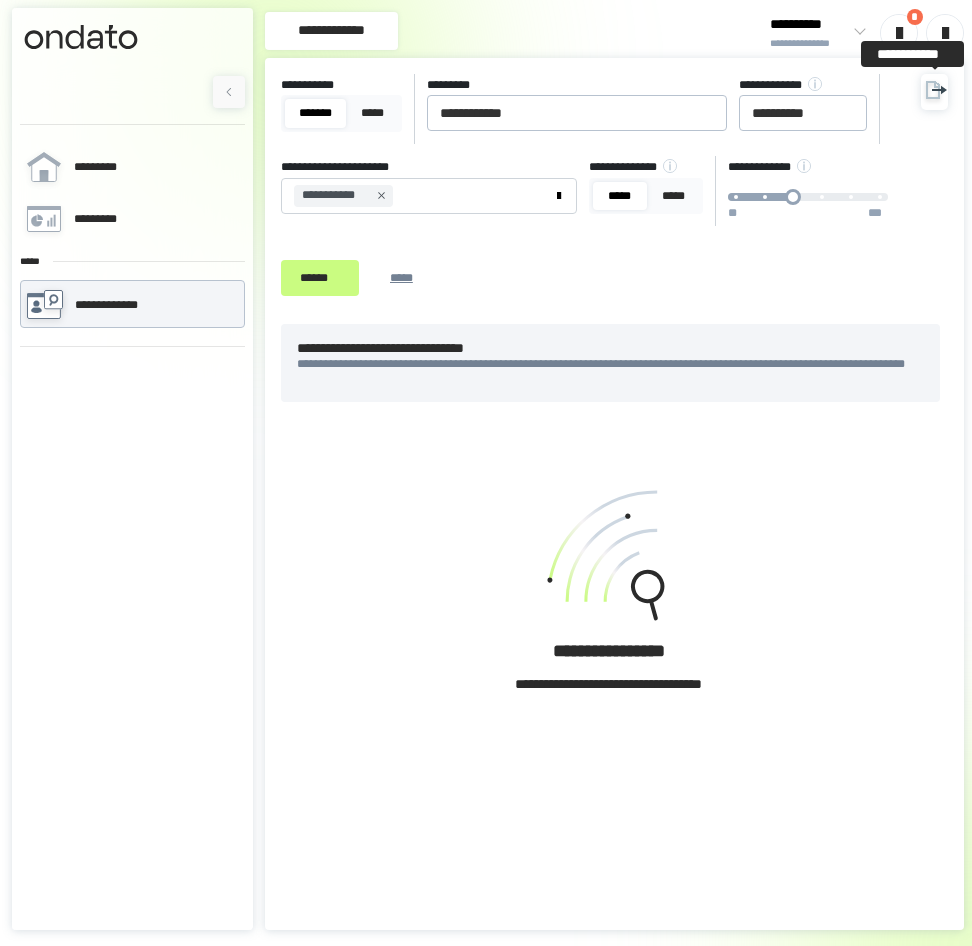 click 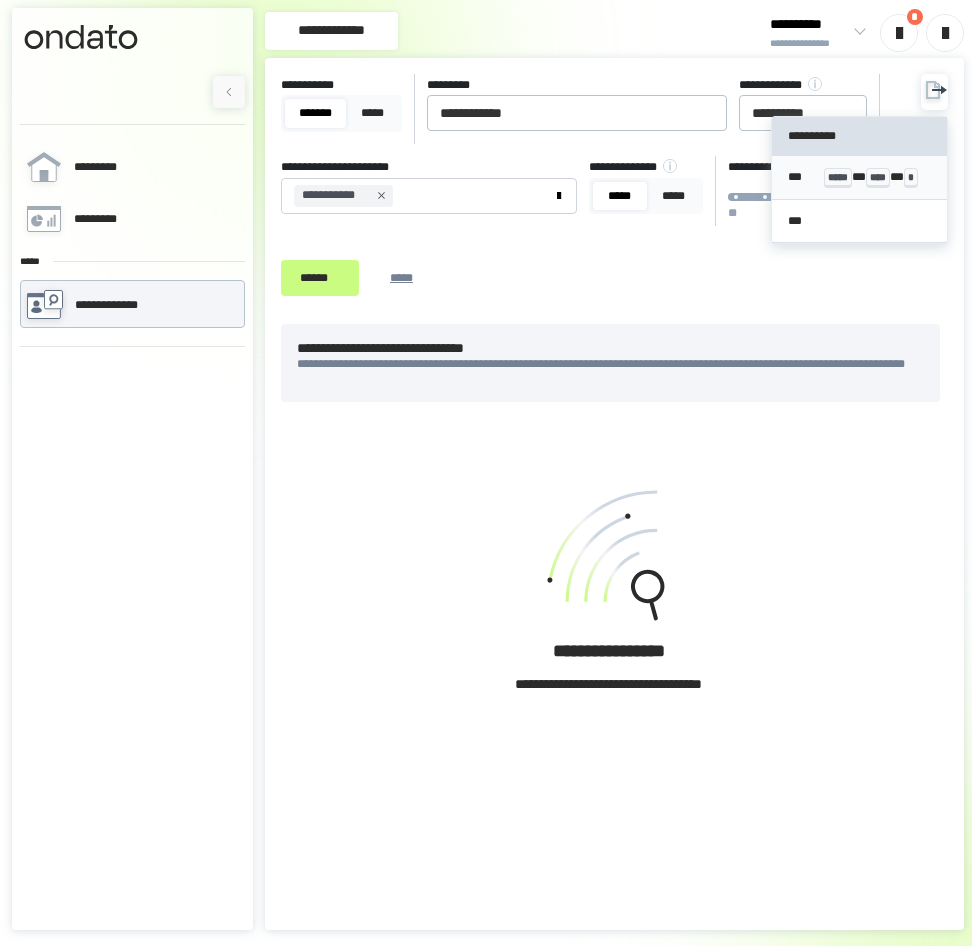 click on "*****" at bounding box center (838, 178) 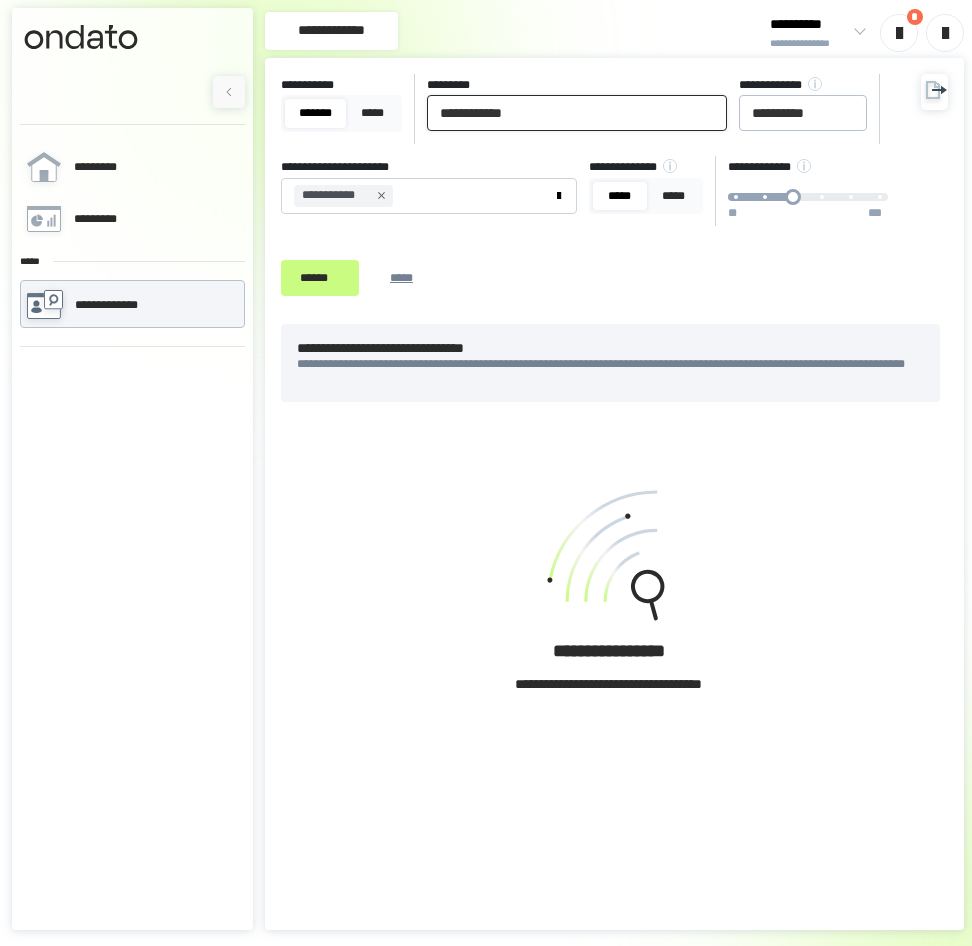 click on "**********" at bounding box center (577, 113) 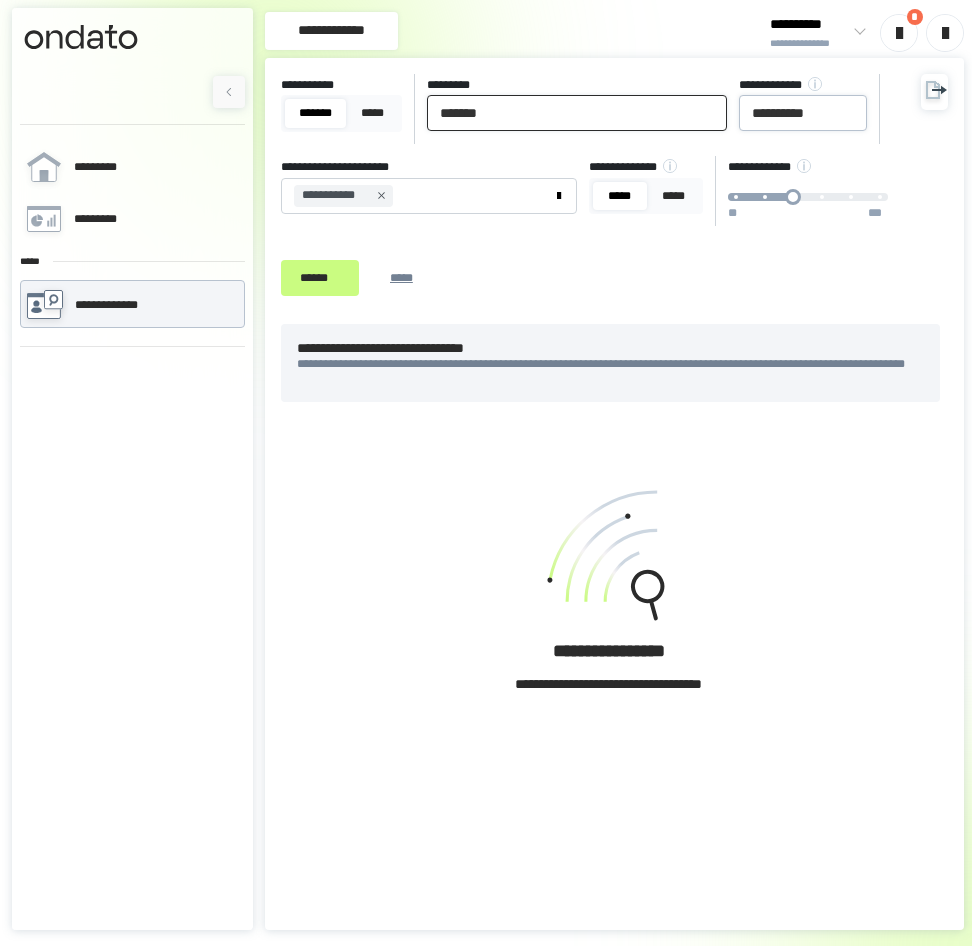 type on "*******" 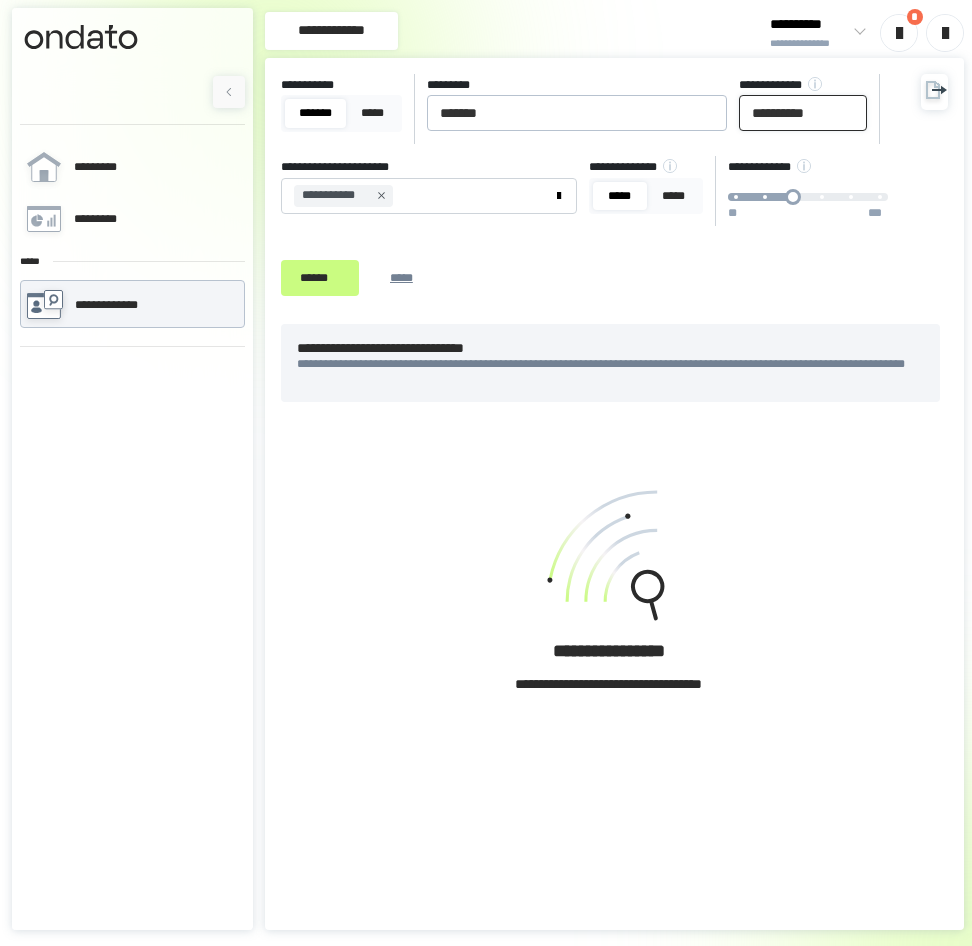 click on "**********" at bounding box center (803, 113) 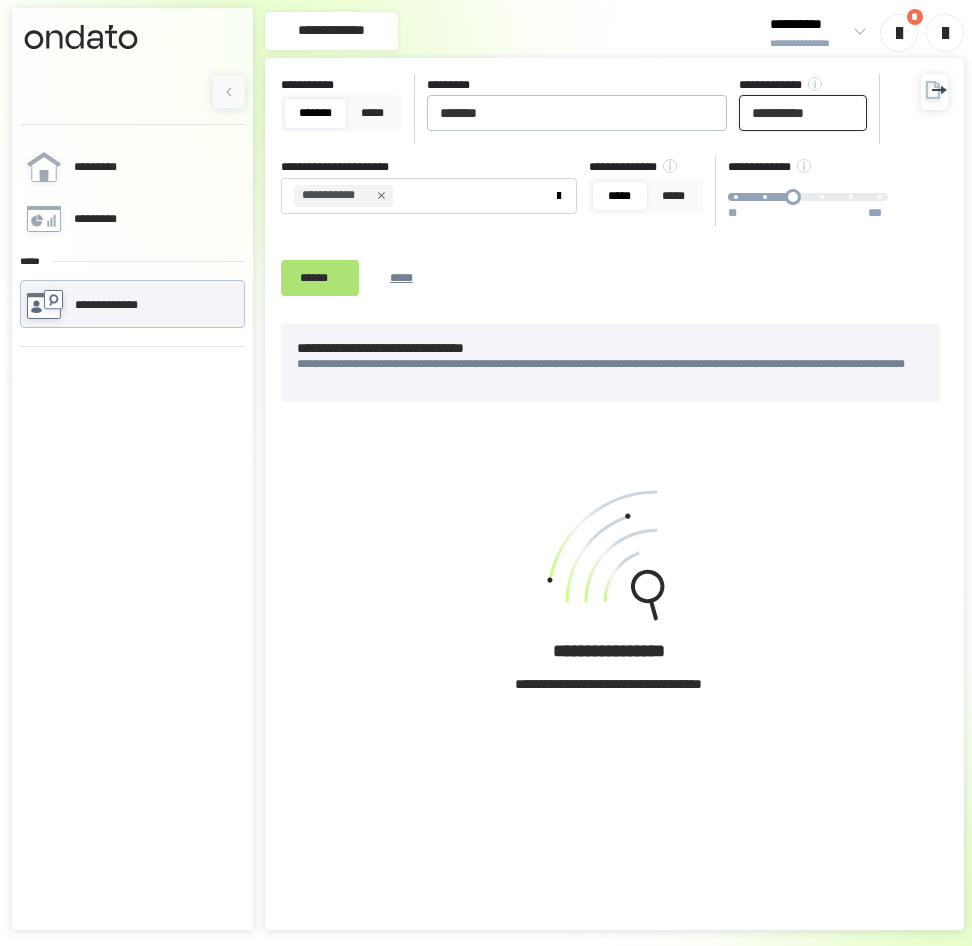 type on "**********" 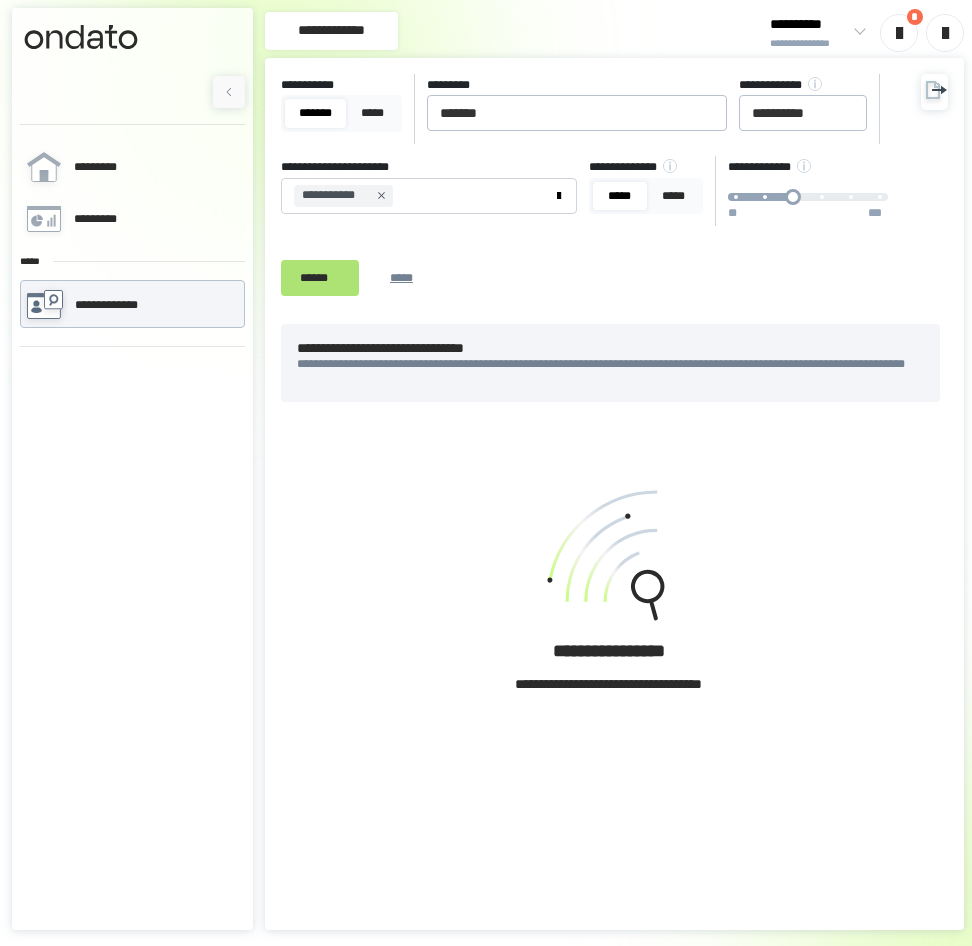 click on "******" at bounding box center (320, 278) 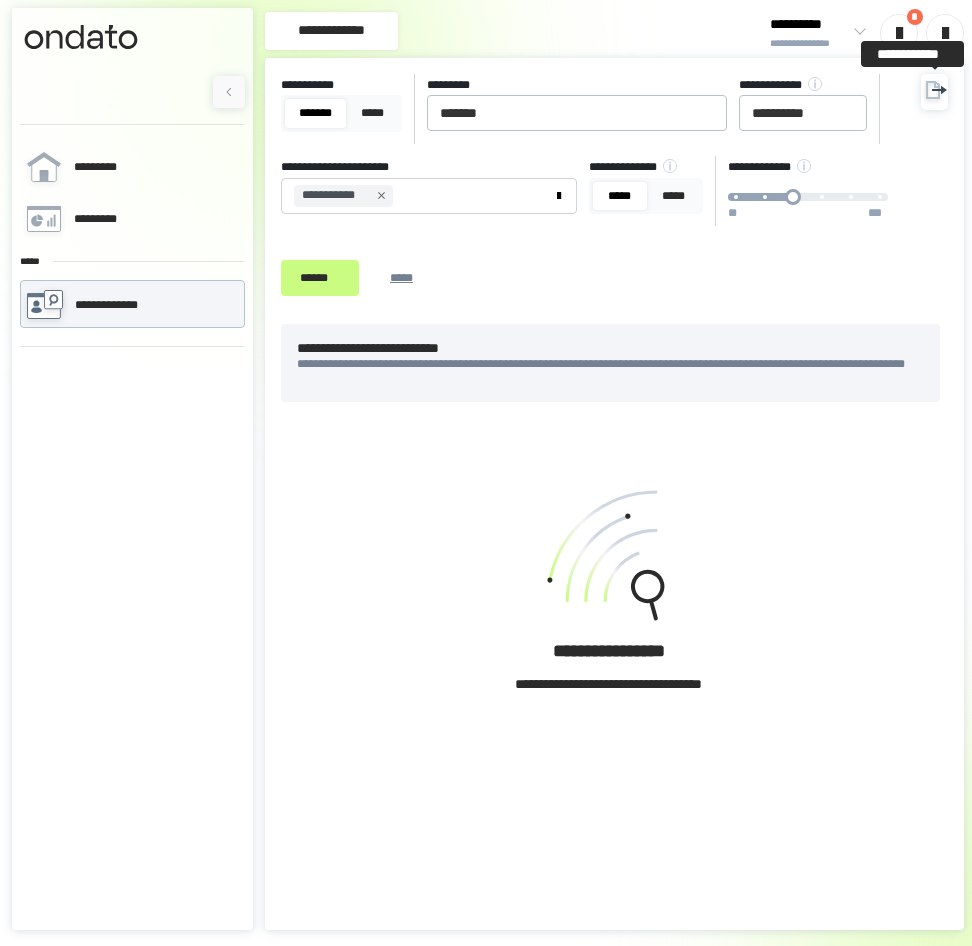 click 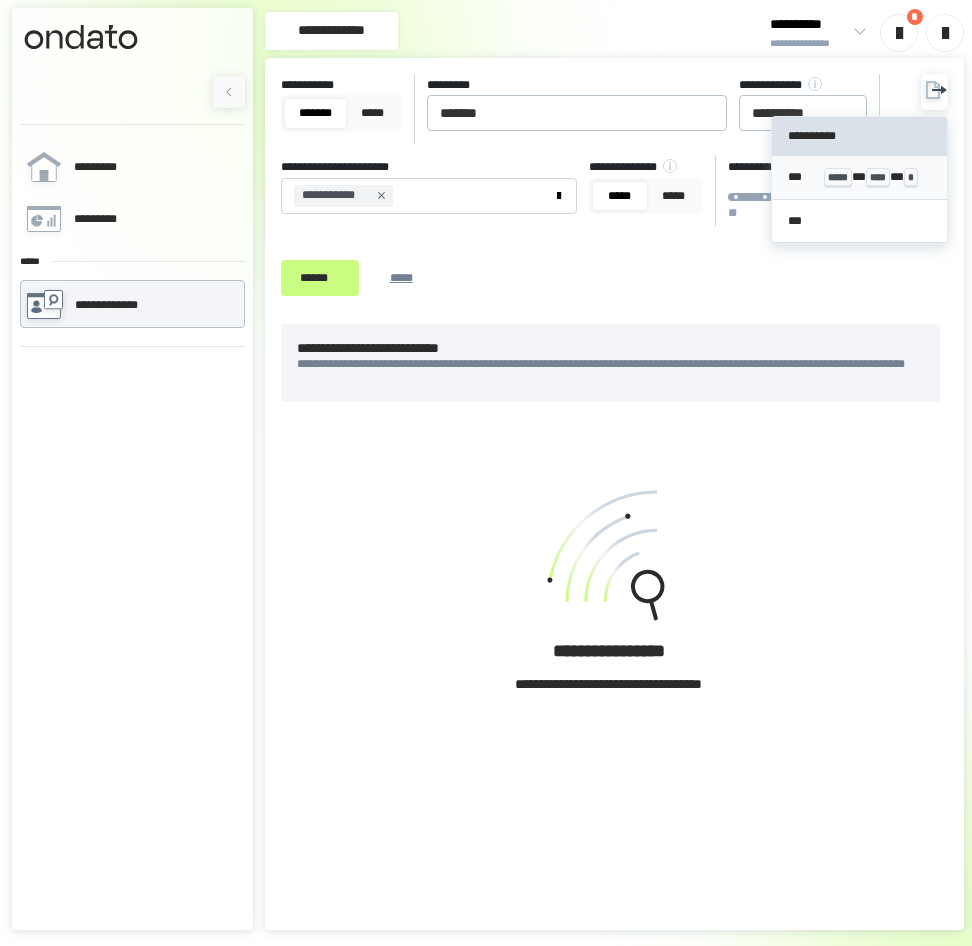 click on "*****" at bounding box center [838, 178] 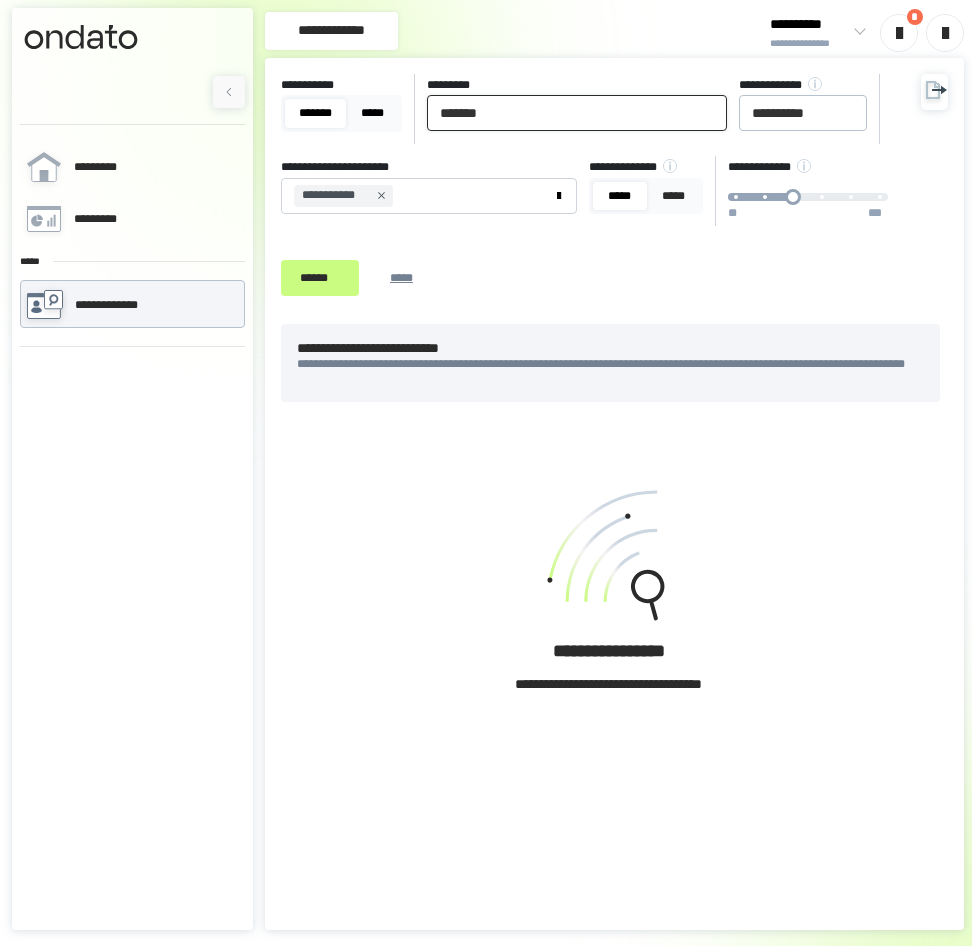 drag, startPoint x: 516, startPoint y: 111, endPoint x: 395, endPoint y: 119, distance: 121.264175 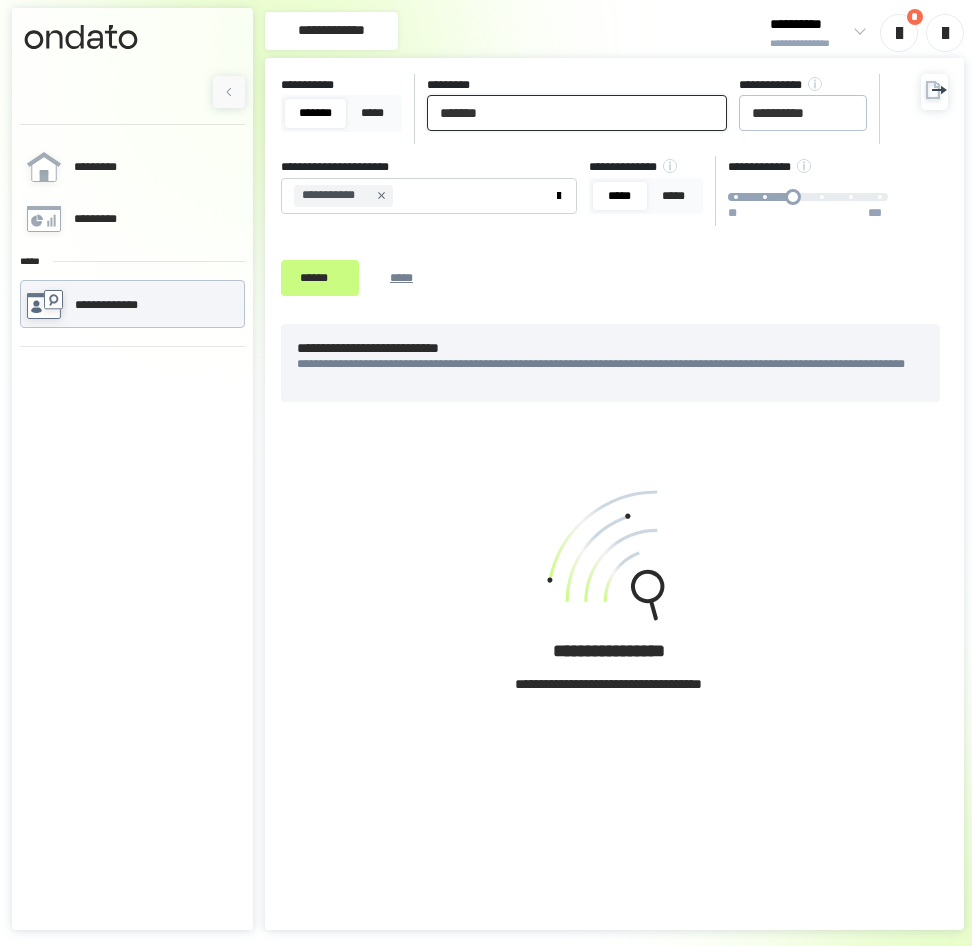 paste on "*****" 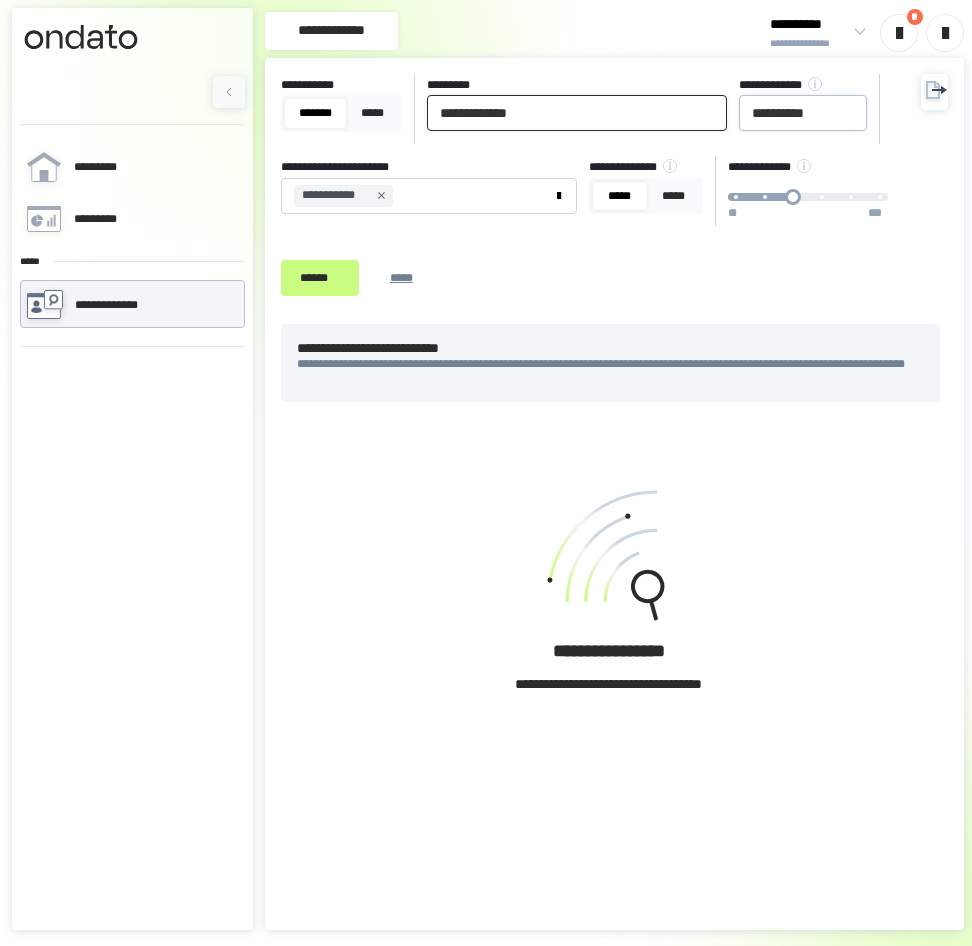 type on "**********" 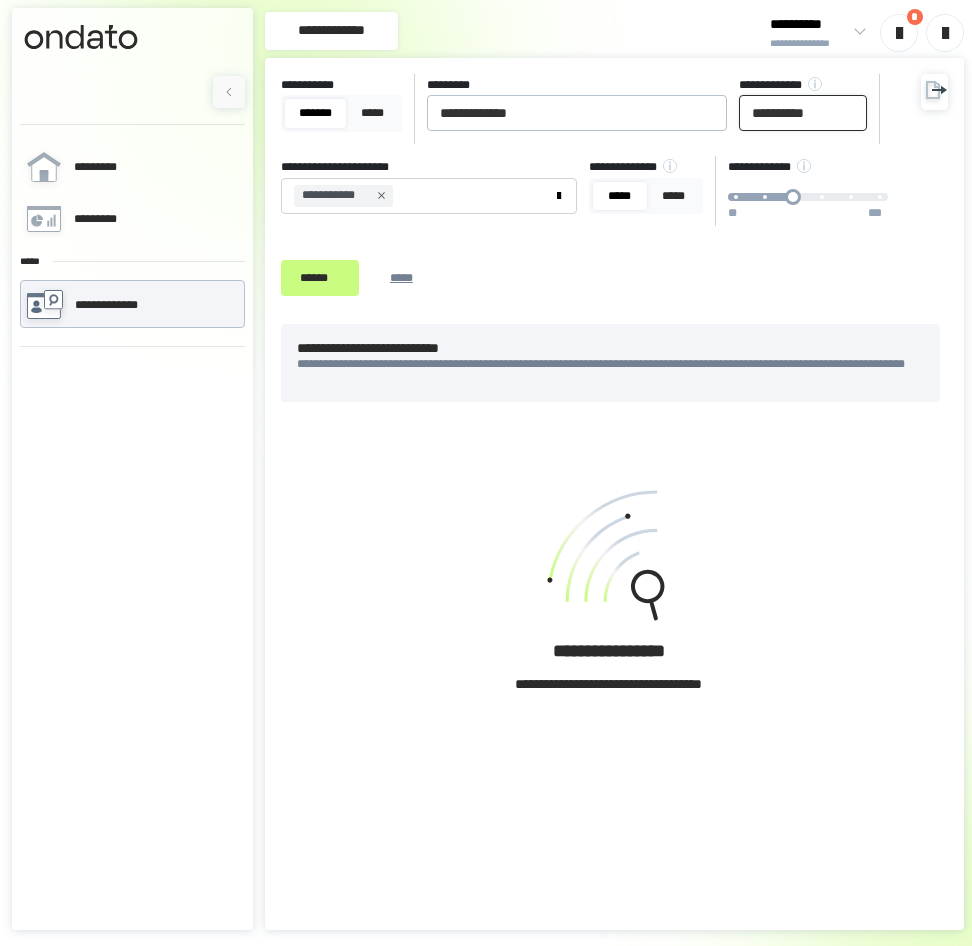 click on "**********" at bounding box center (803, 113) 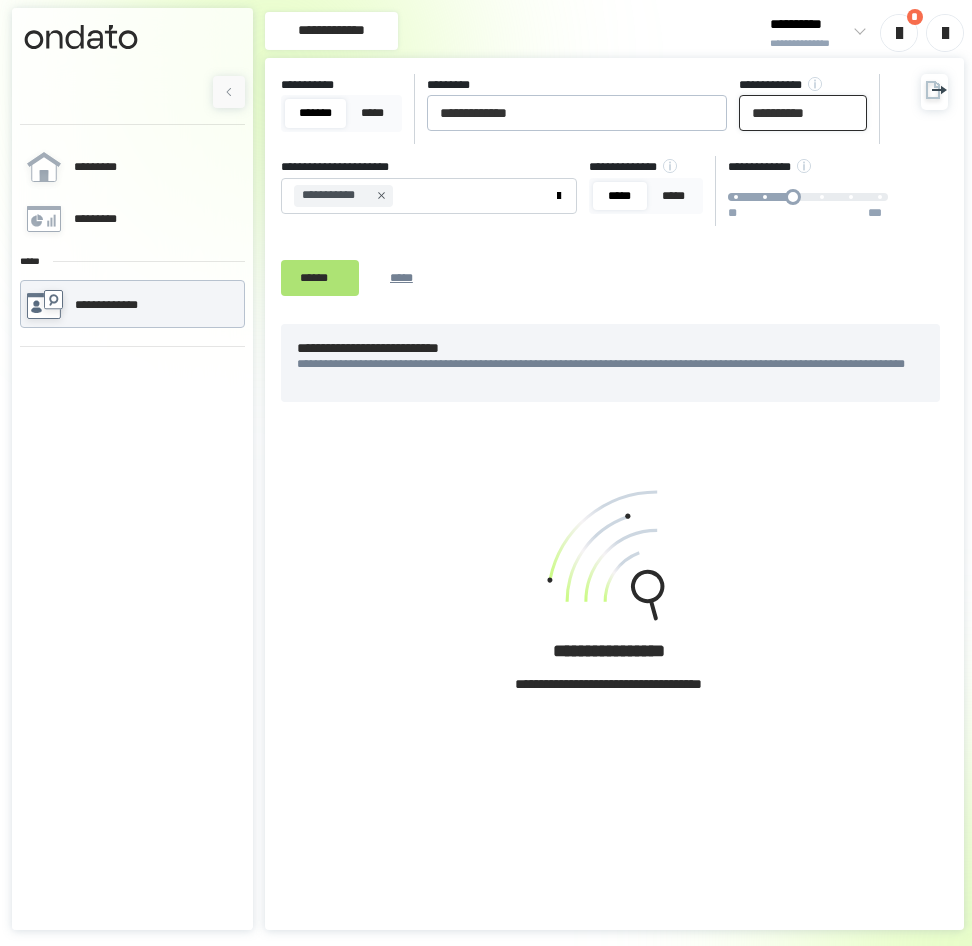 type on "**********" 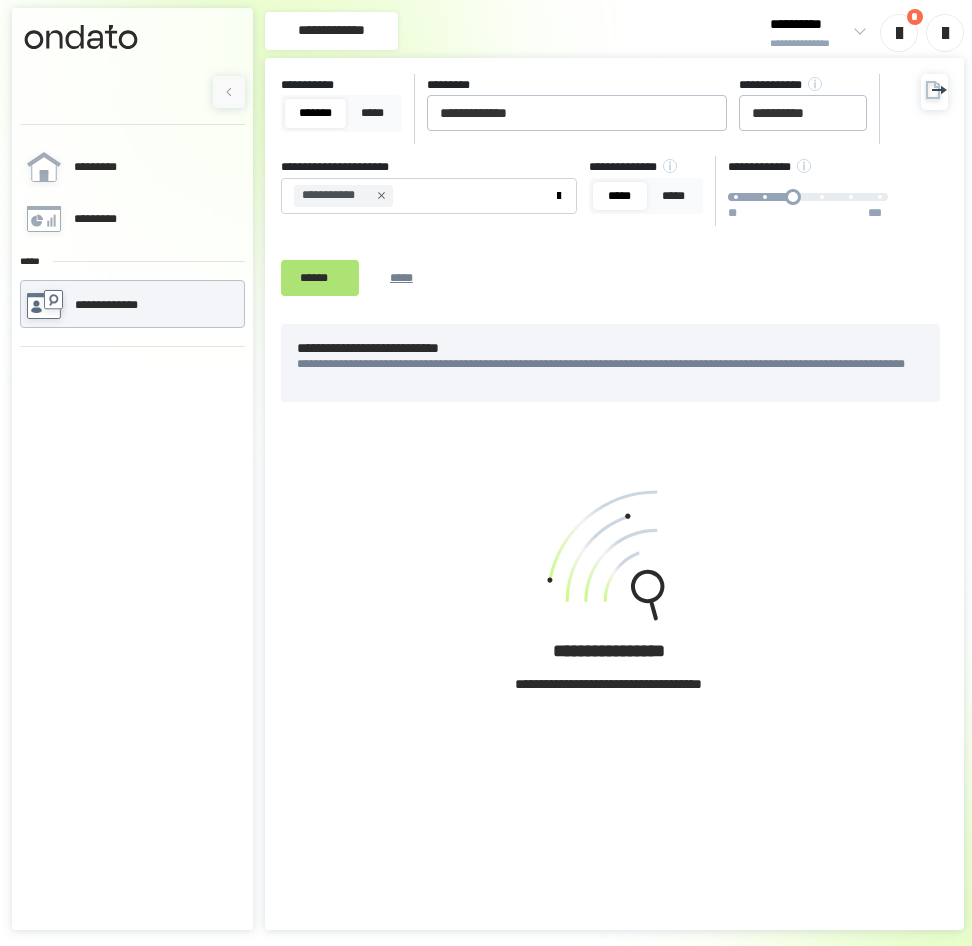 click on "******" at bounding box center [320, 278] 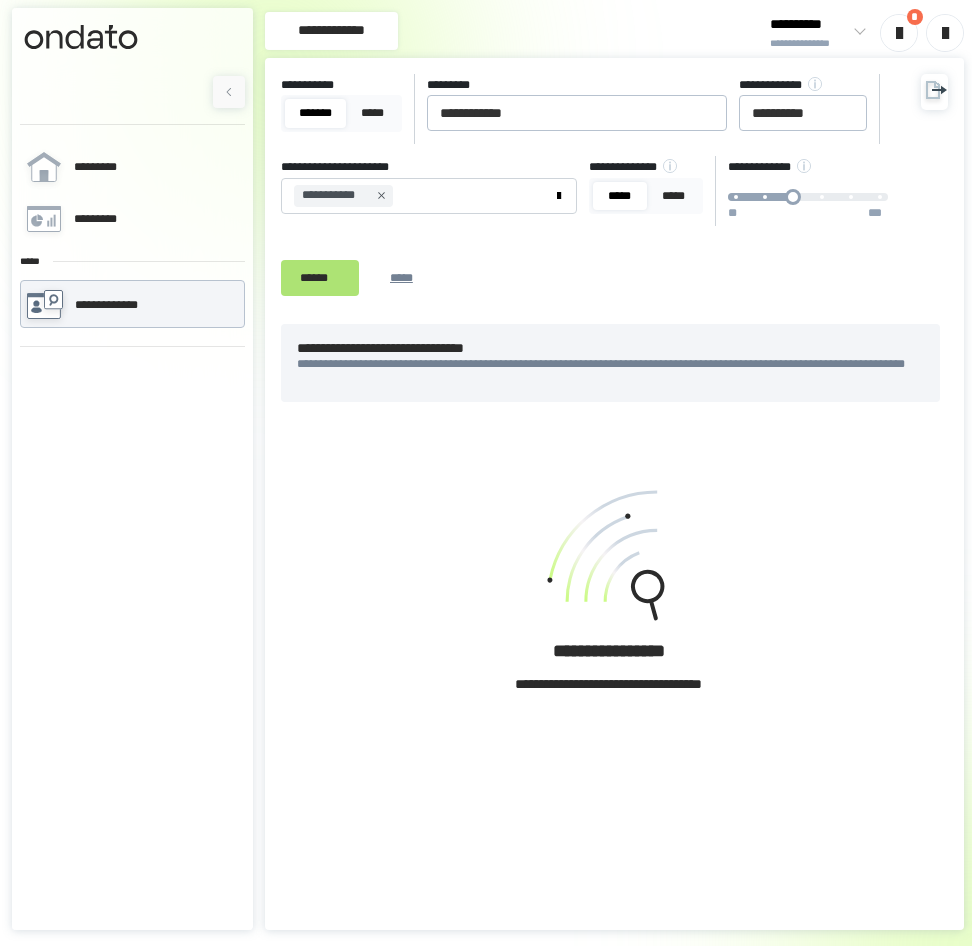 click on "******" at bounding box center (320, 278) 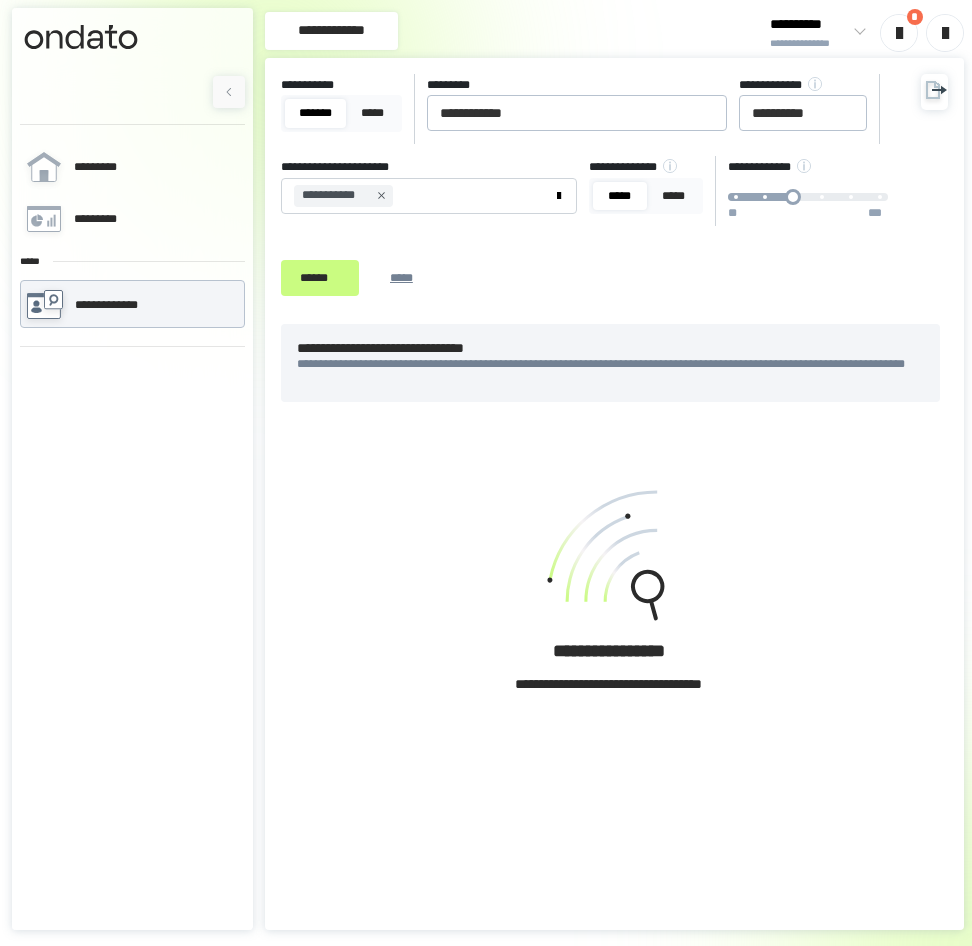 click 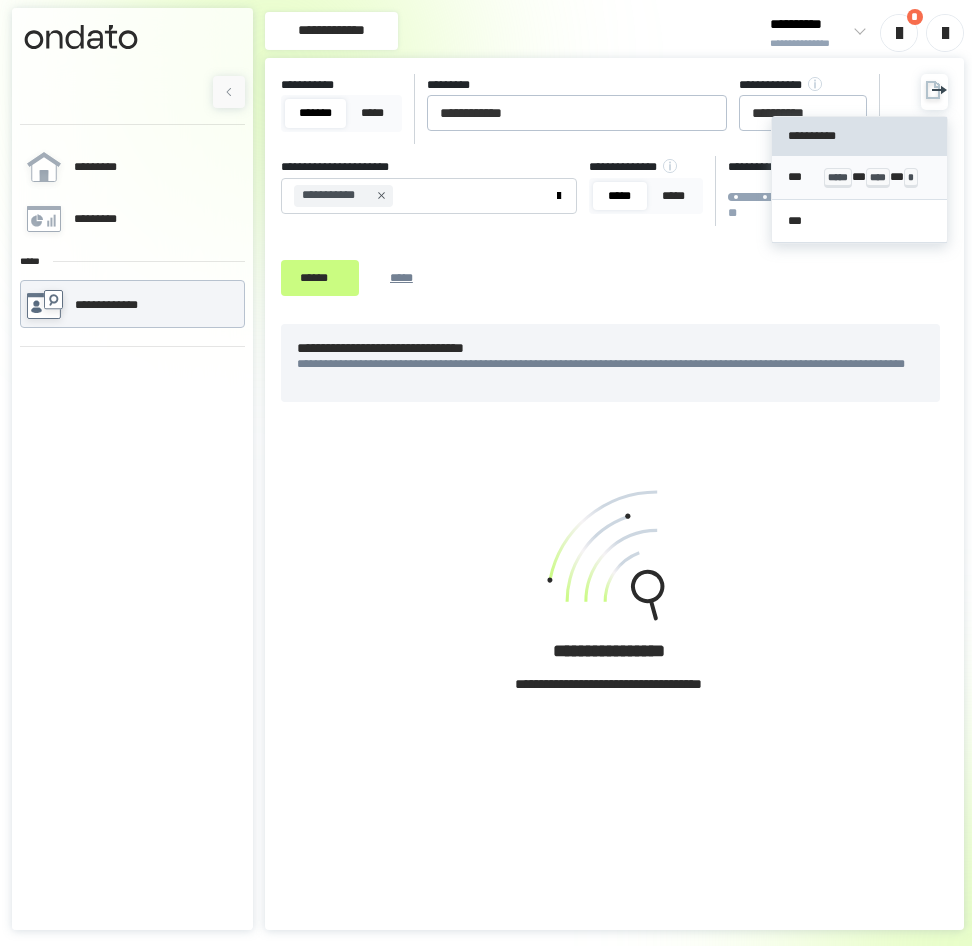 click on "***** * **** *   *" at bounding box center [877, 177] 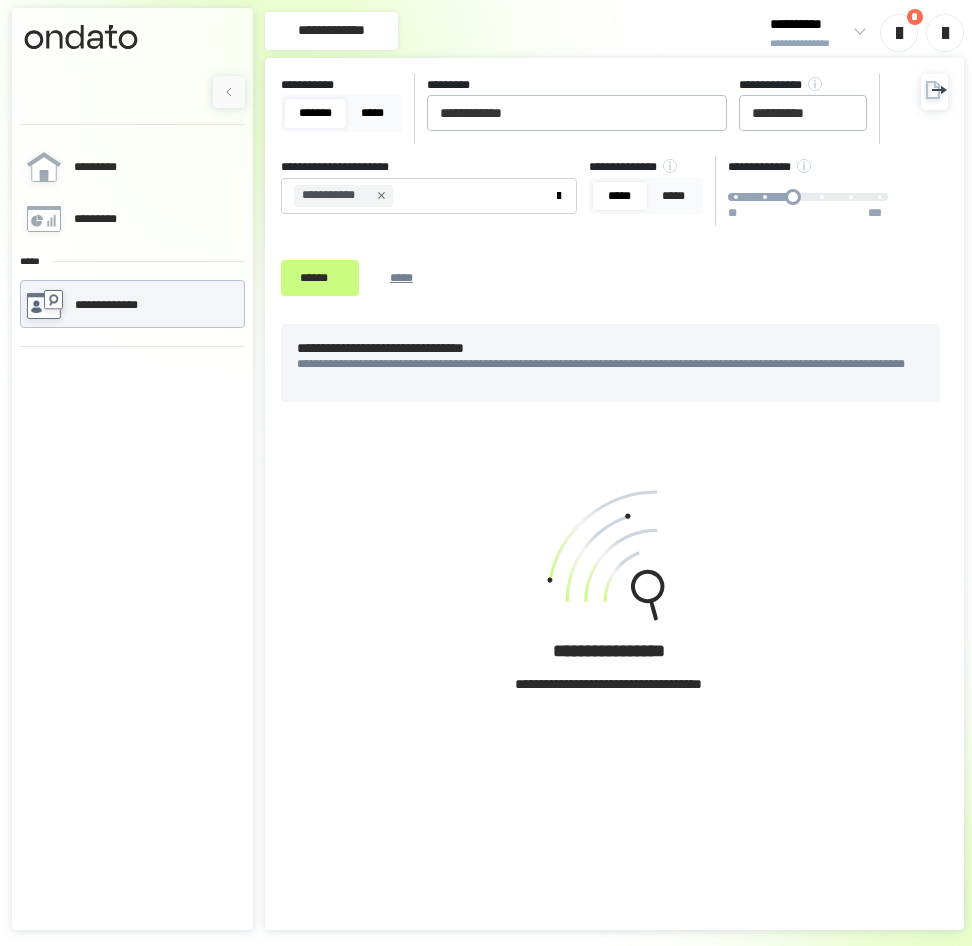 click on "*****" at bounding box center (372, 113) 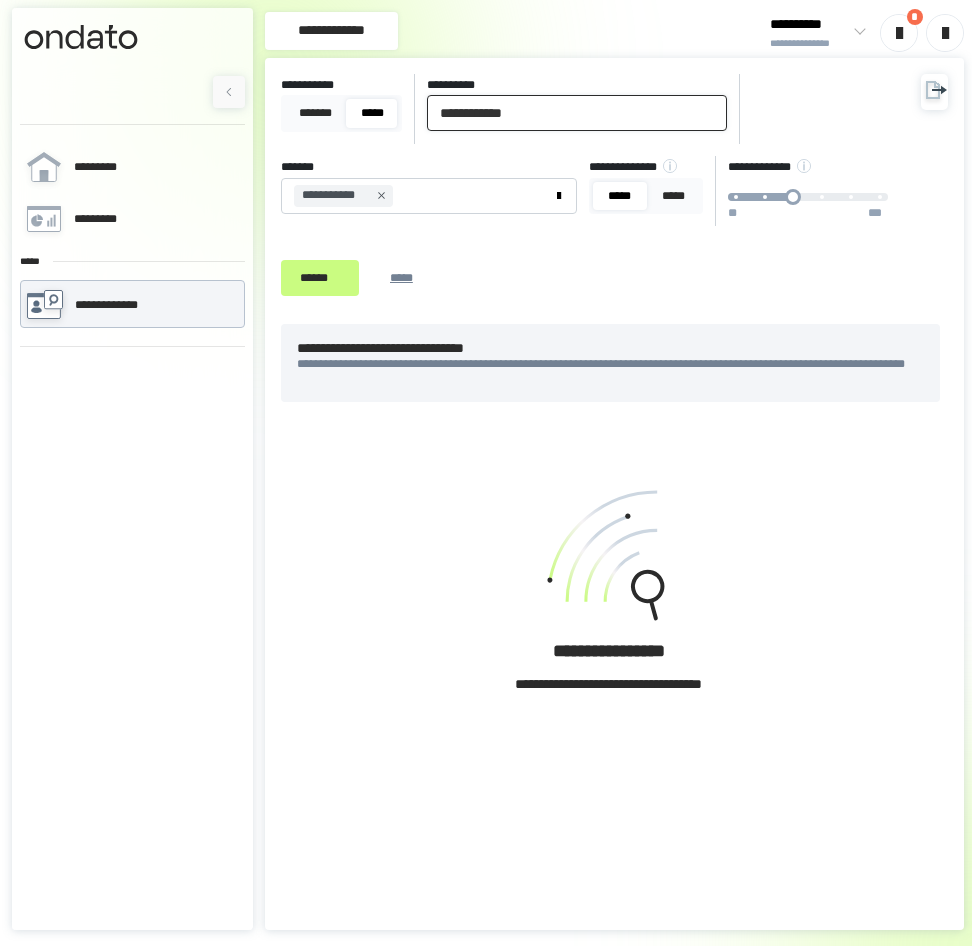 click on "**********" at bounding box center [577, 113] 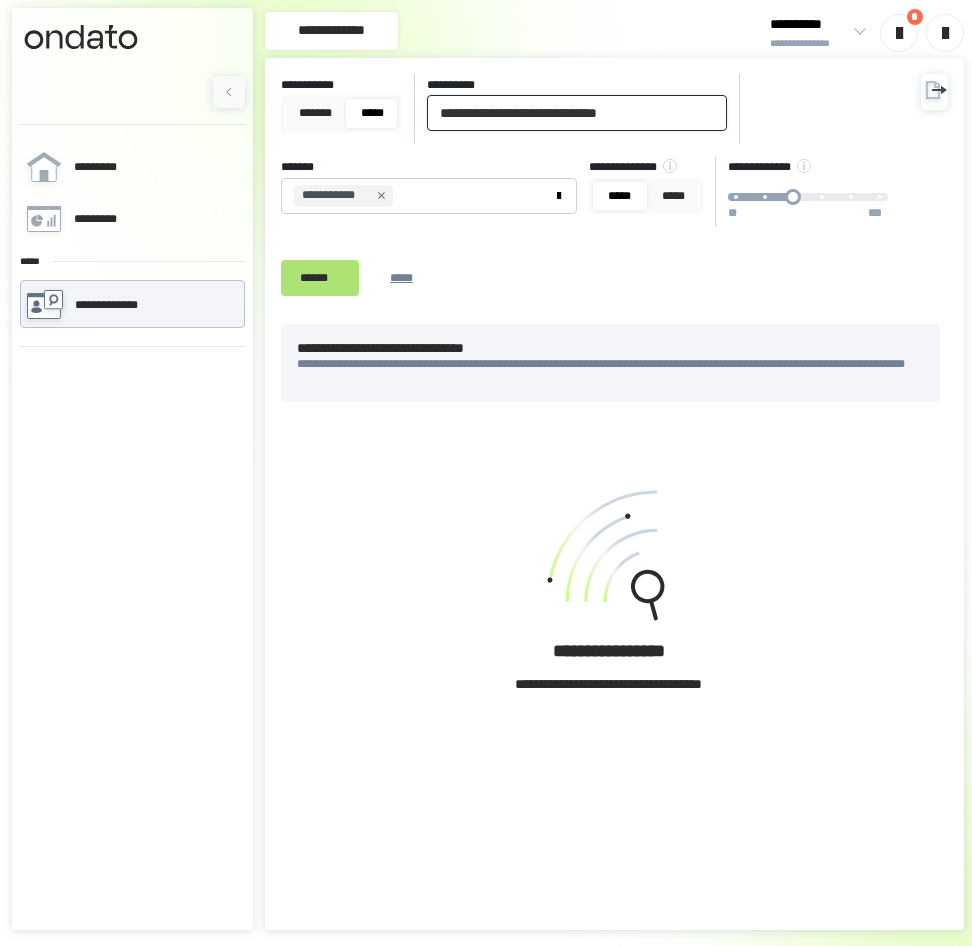 type on "**********" 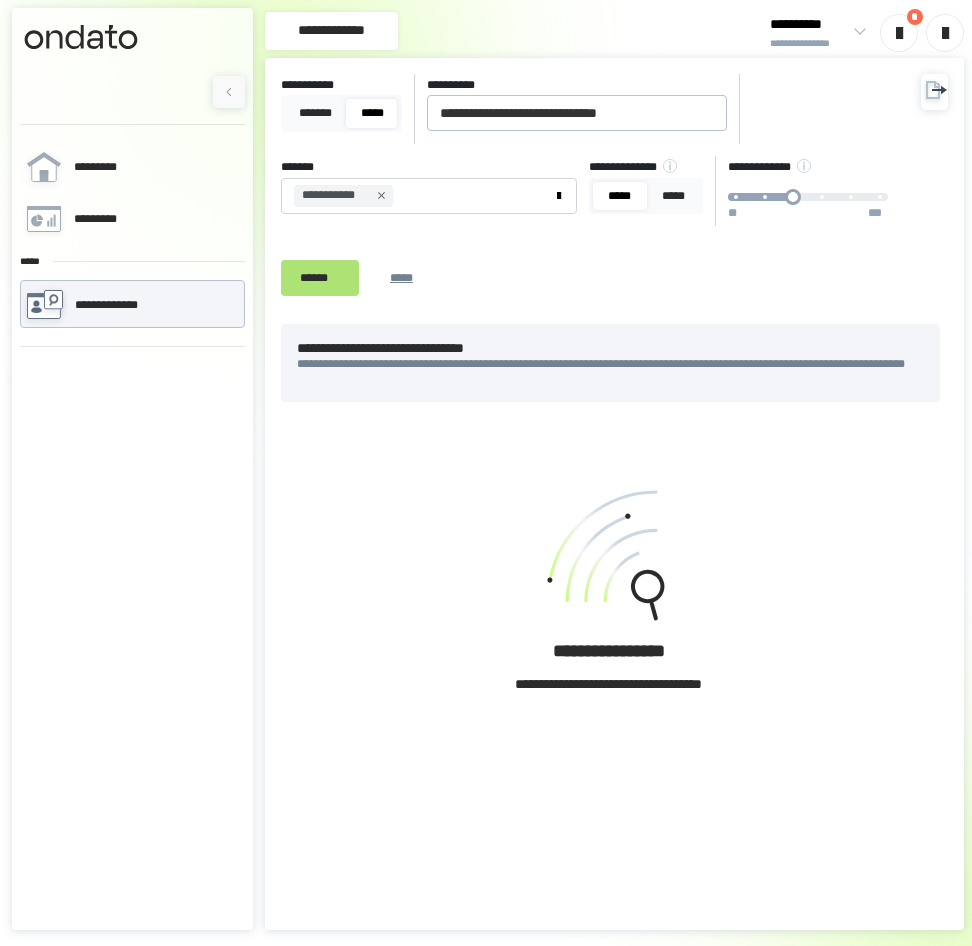 click on "******" at bounding box center [320, 278] 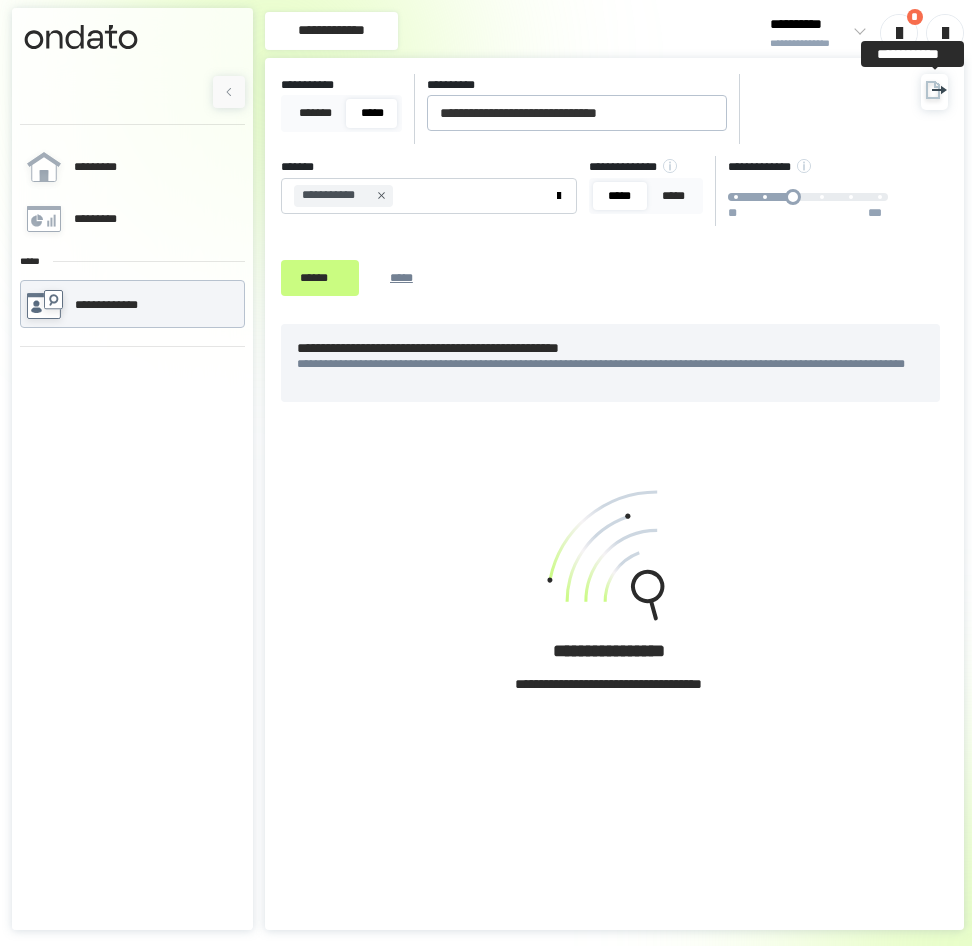 click 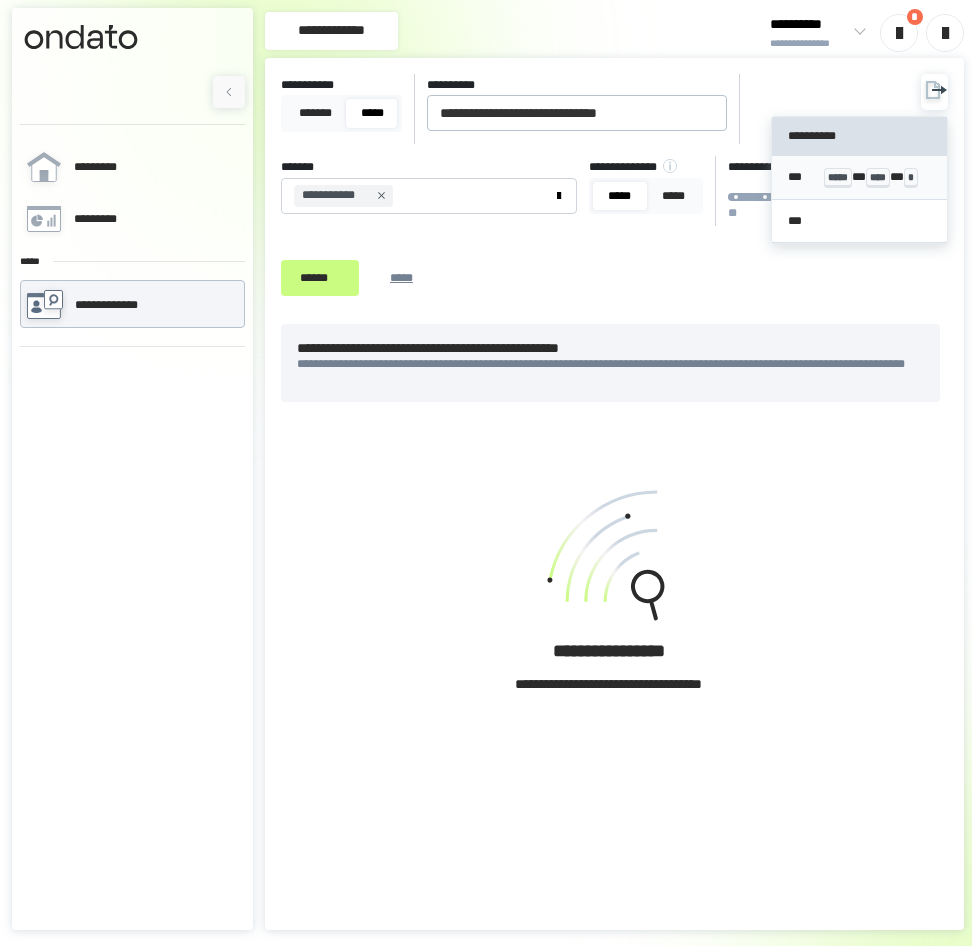 click on "*** ***** * **** *   *" at bounding box center (859, 177) 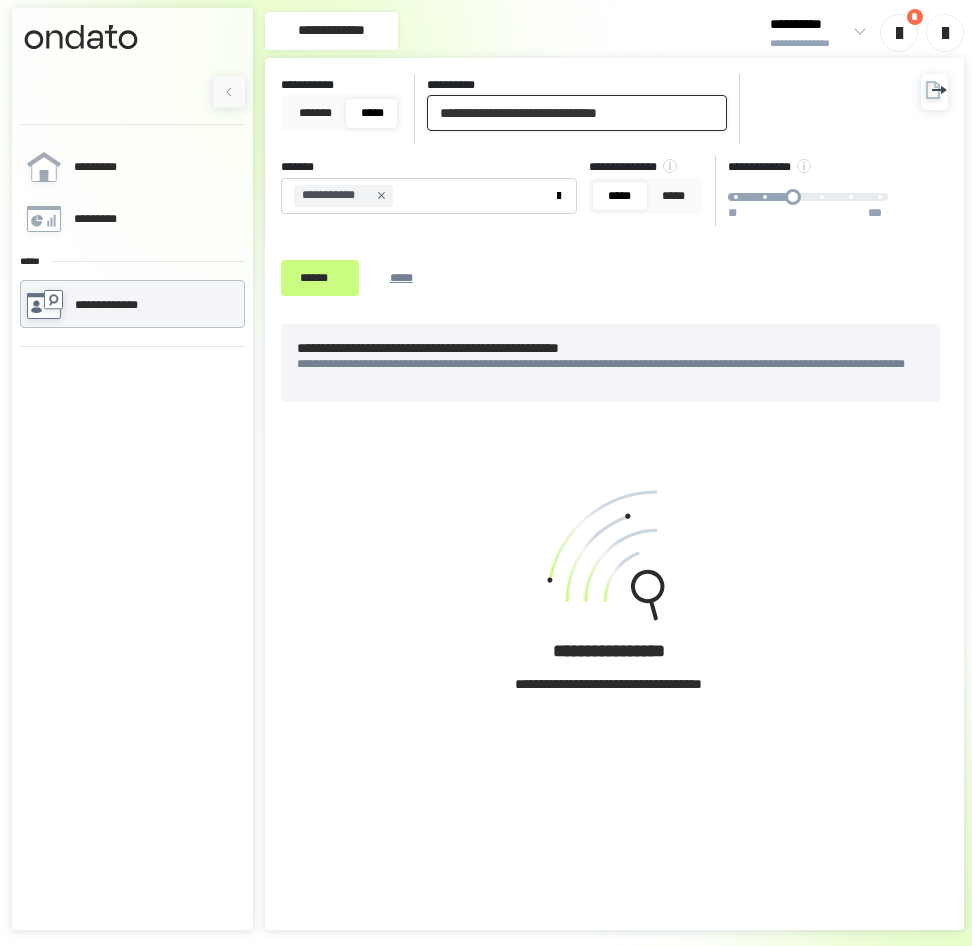 click on "**********" at bounding box center (577, 113) 